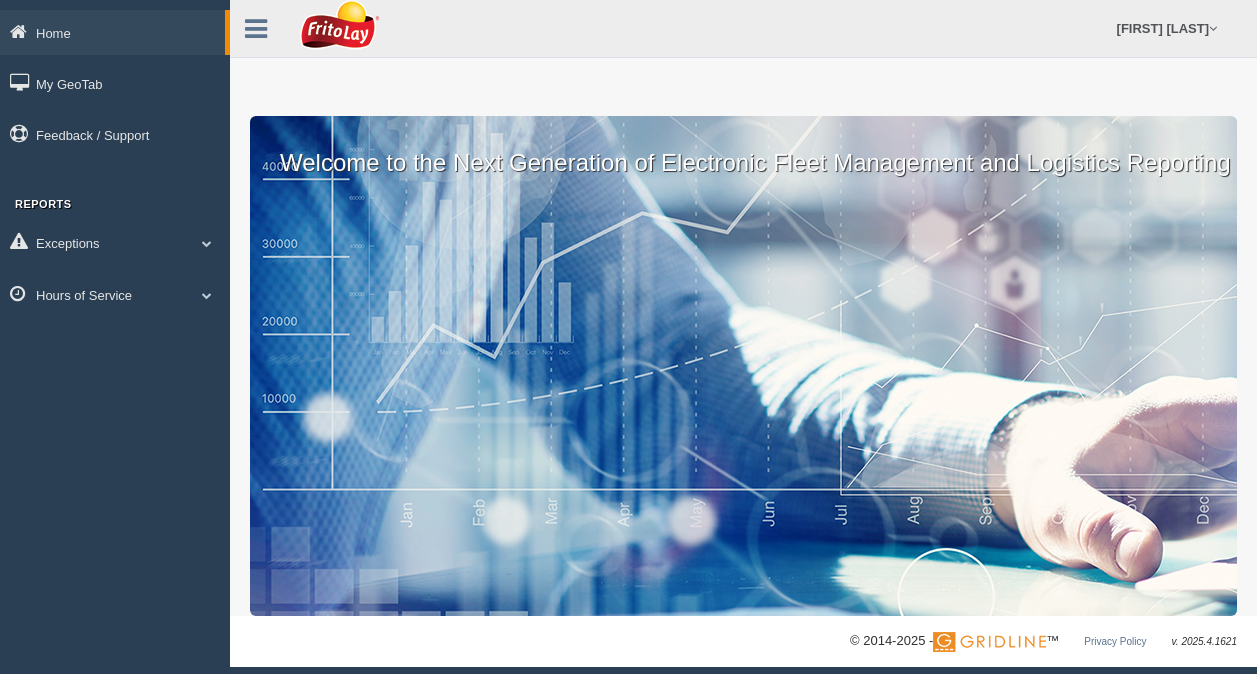 scroll, scrollTop: 0, scrollLeft: 0, axis: both 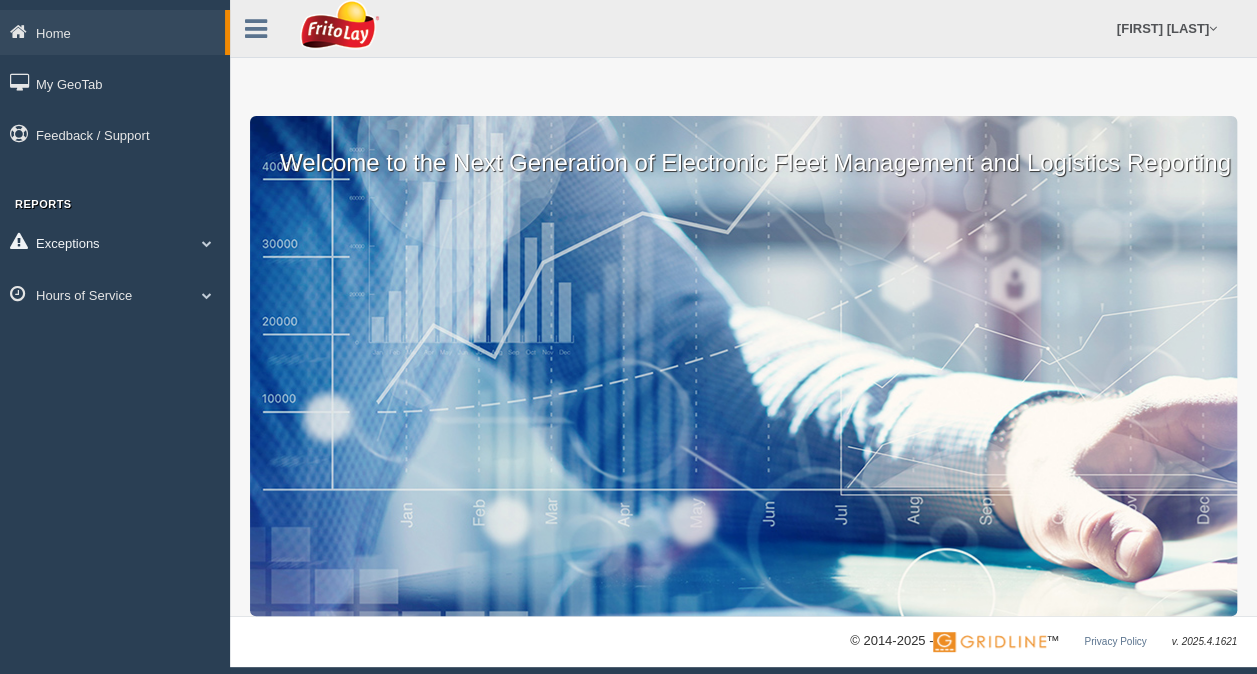 click on "Exceptions" at bounding box center (112, 32) 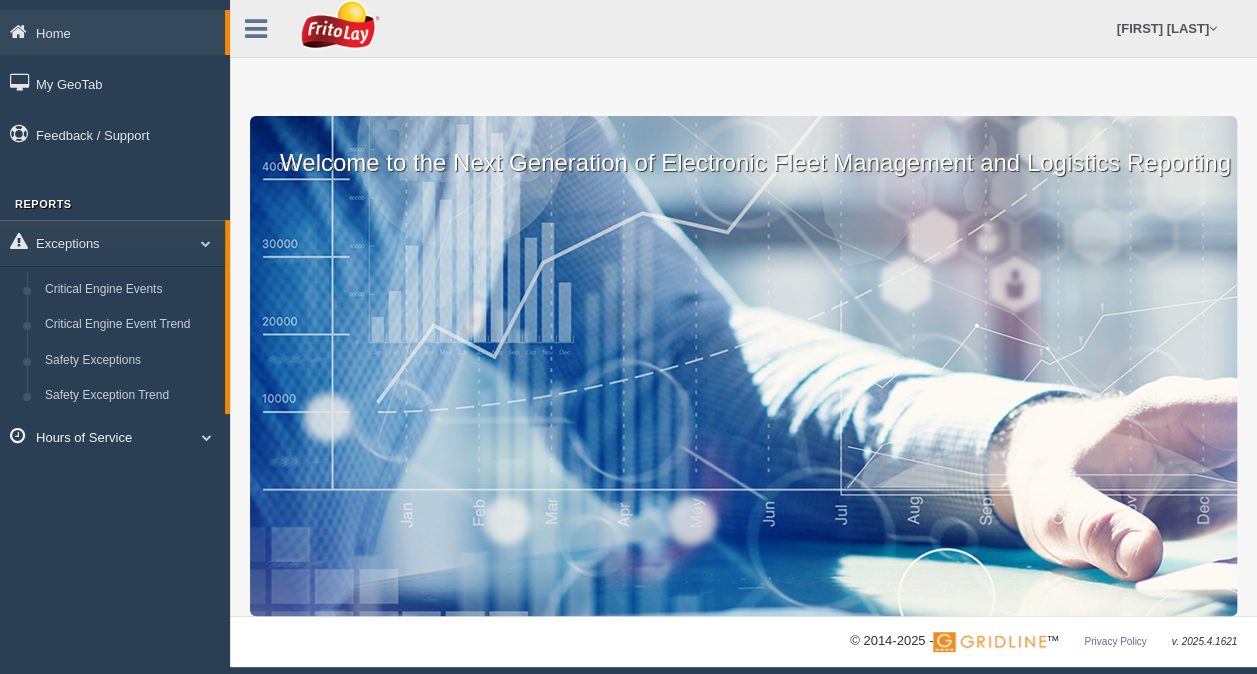 click on "Hours of Service" at bounding box center (112, 32) 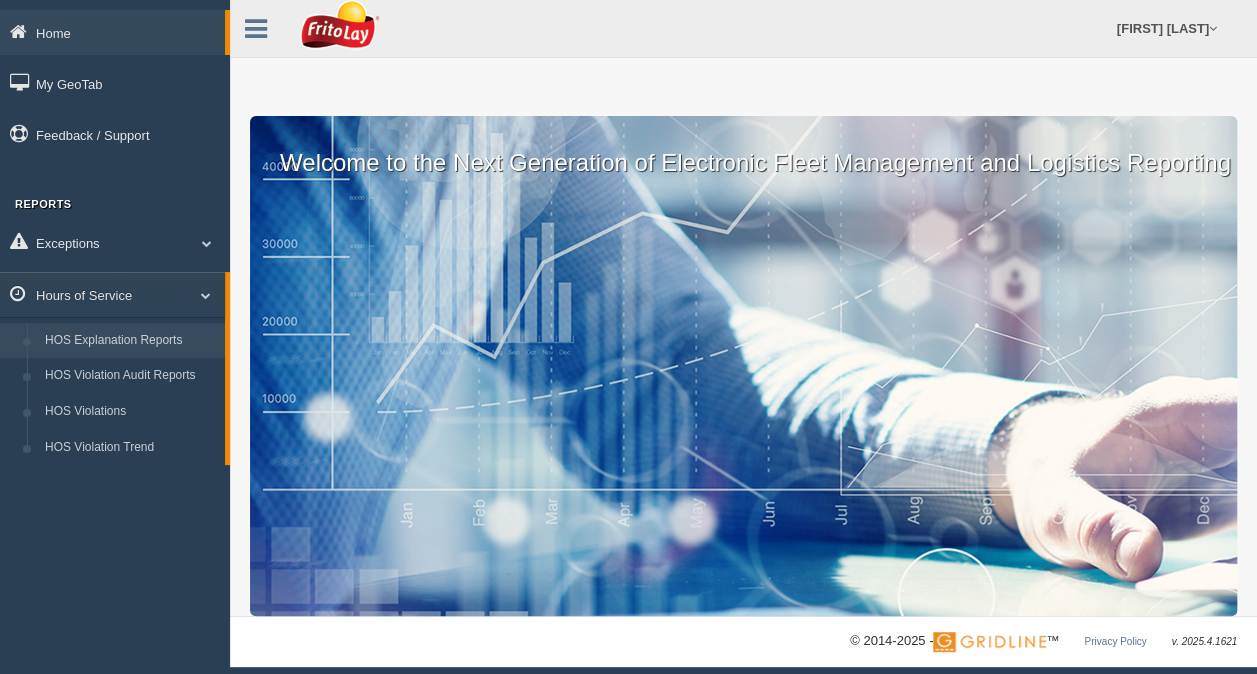 click on "HOS Explanation Reports" at bounding box center [130, 341] 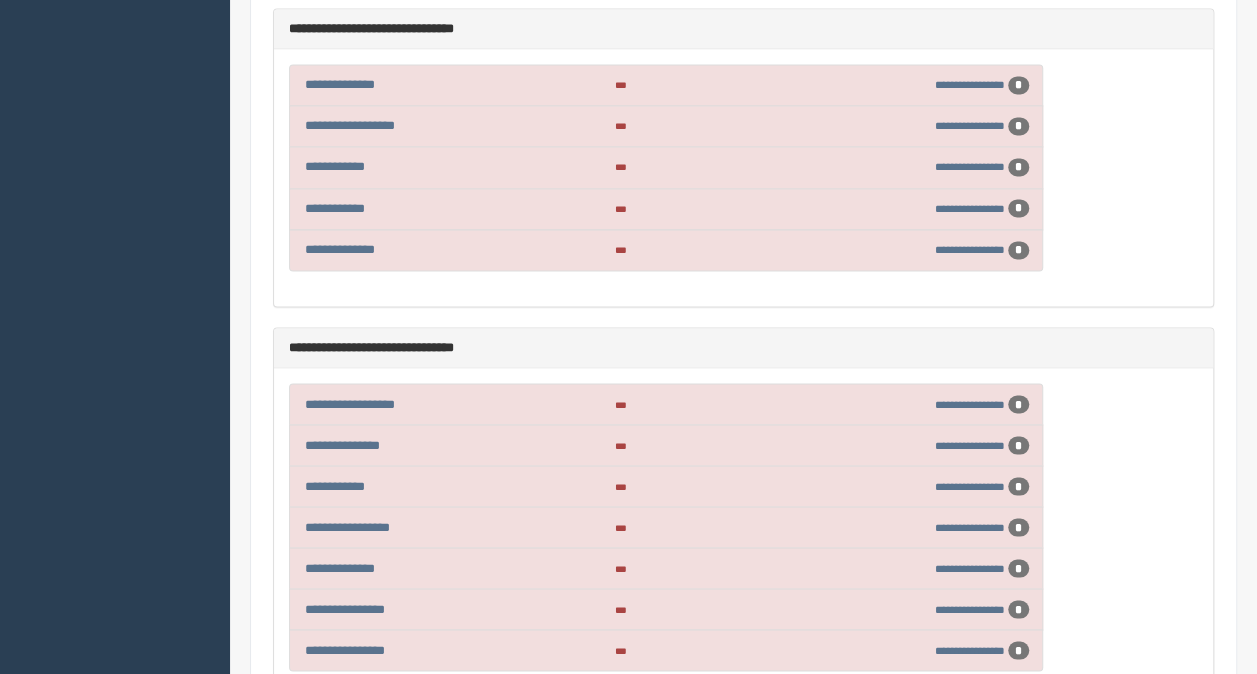 scroll, scrollTop: 1500, scrollLeft: 0, axis: vertical 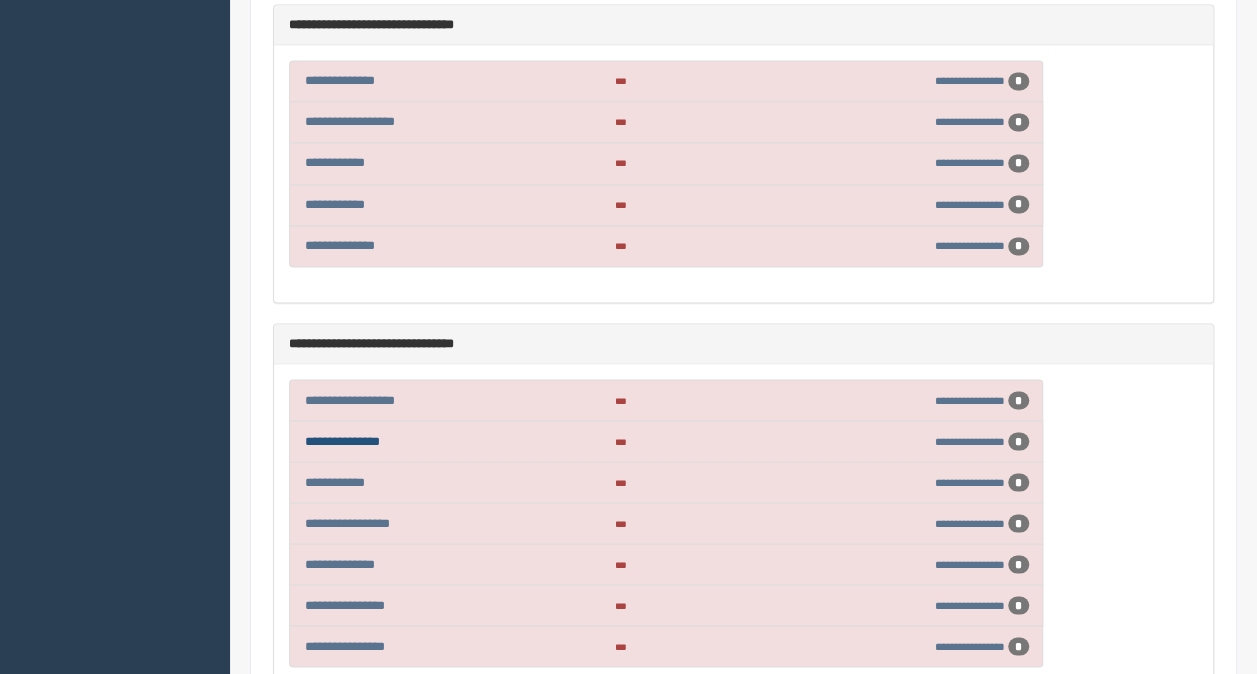 click on "**********" at bounding box center [342, 440] 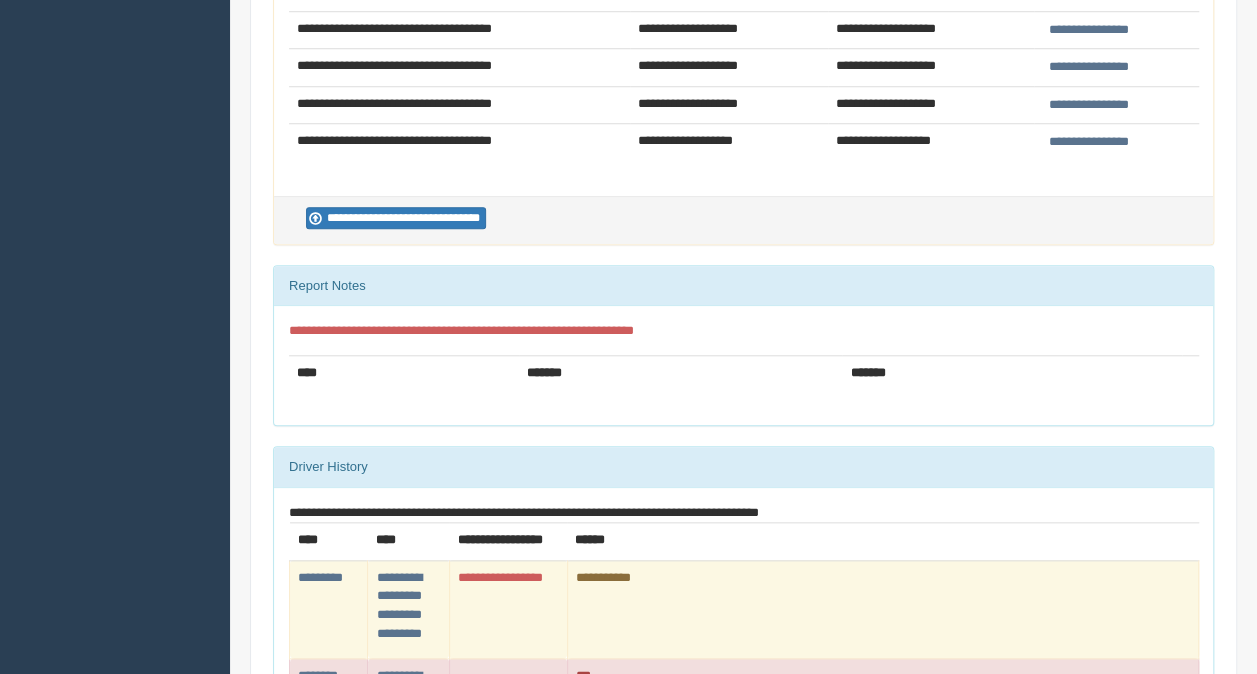 scroll, scrollTop: 1000, scrollLeft: 0, axis: vertical 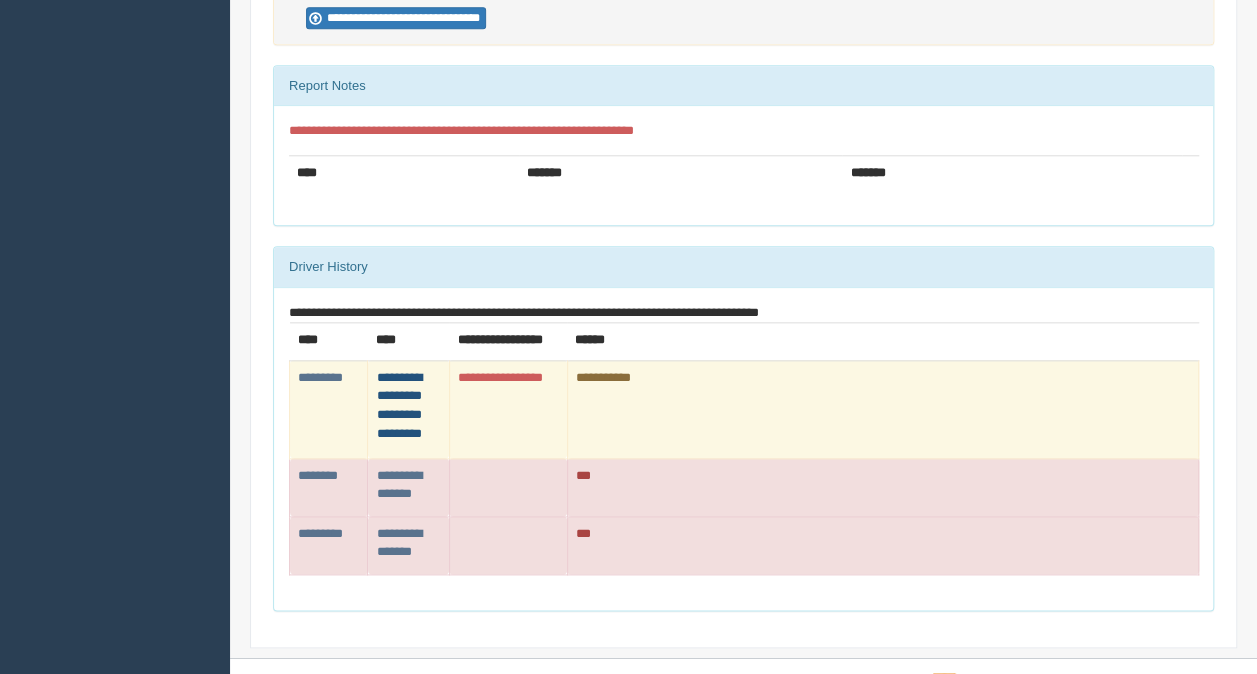 click on "**********" at bounding box center [320, 377] 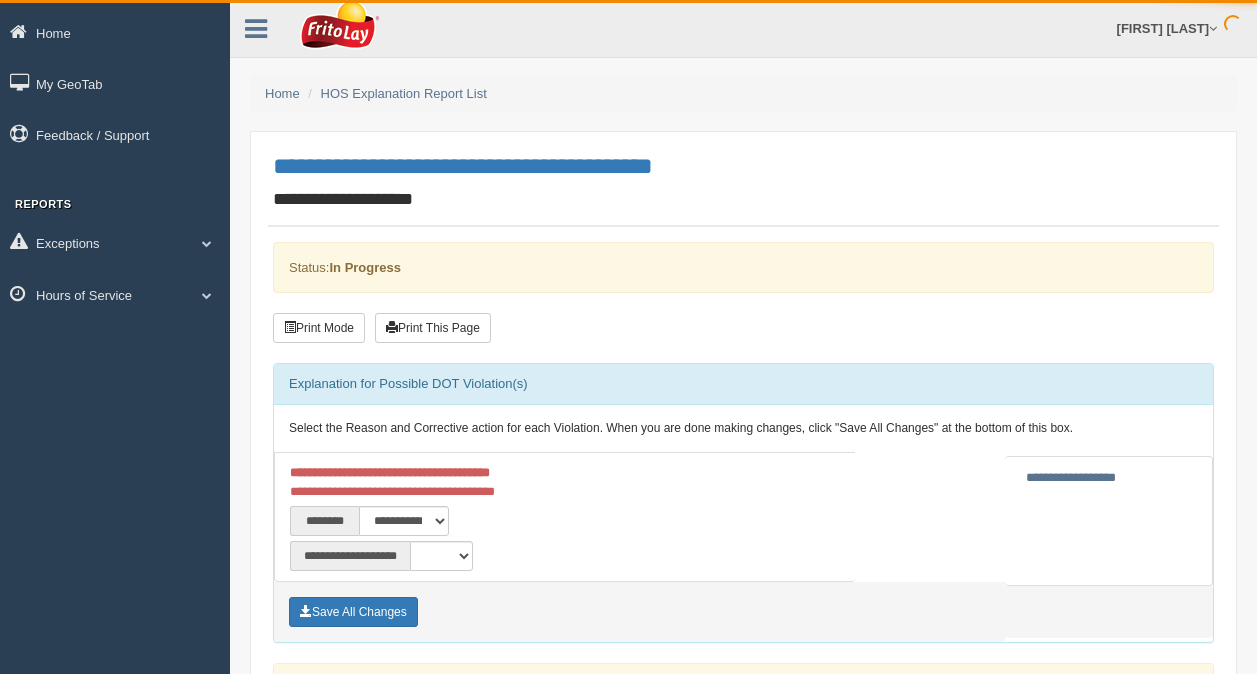 scroll, scrollTop: 0, scrollLeft: 0, axis: both 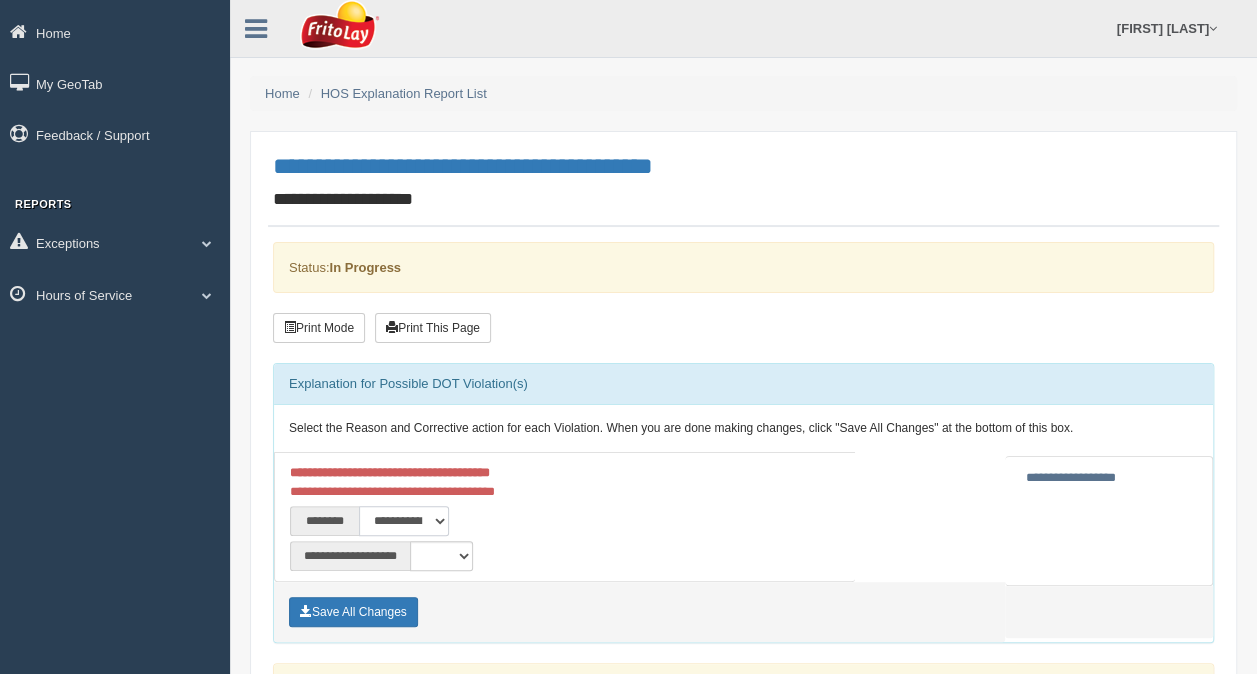 click on "**********" at bounding box center [404, 521] 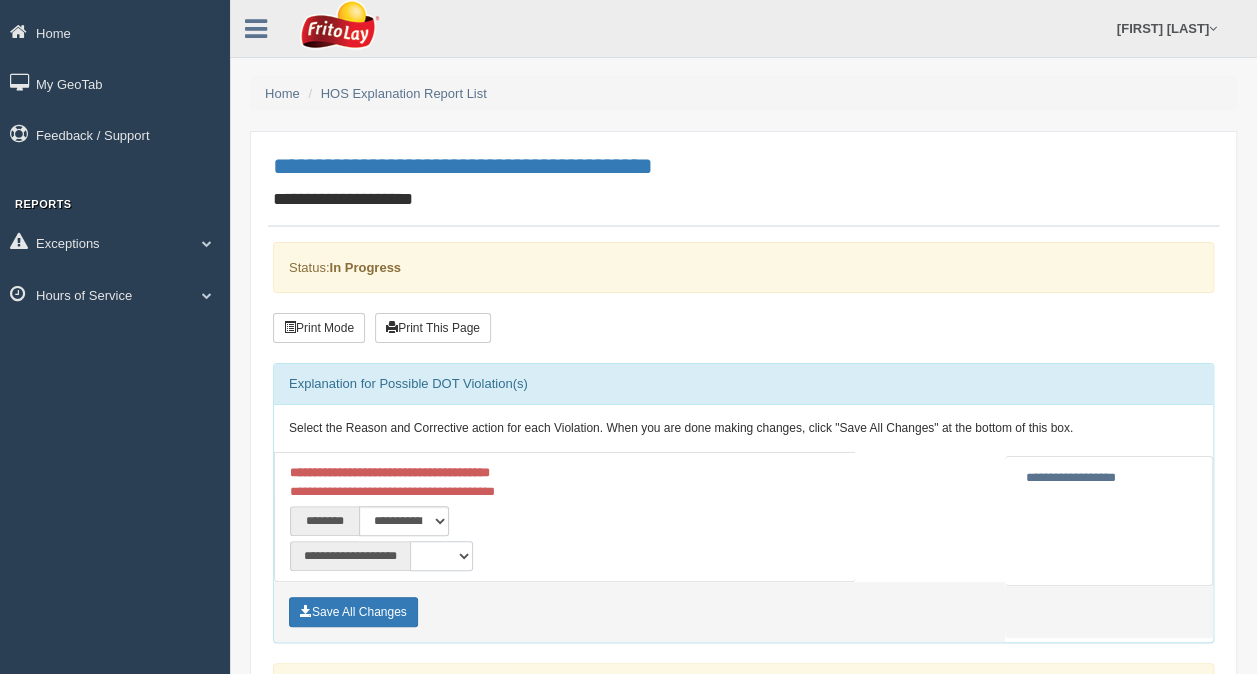 click on "**********" at bounding box center (441, 556) 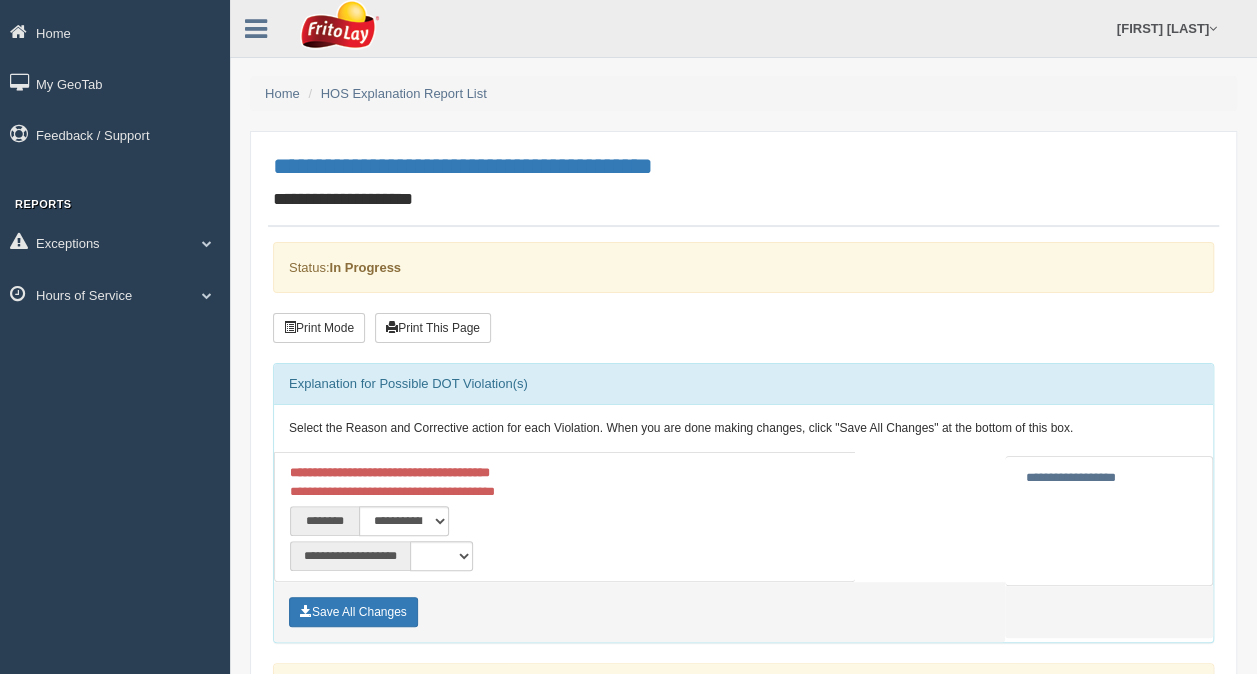 click on "**********" at bounding box center [565, 553] 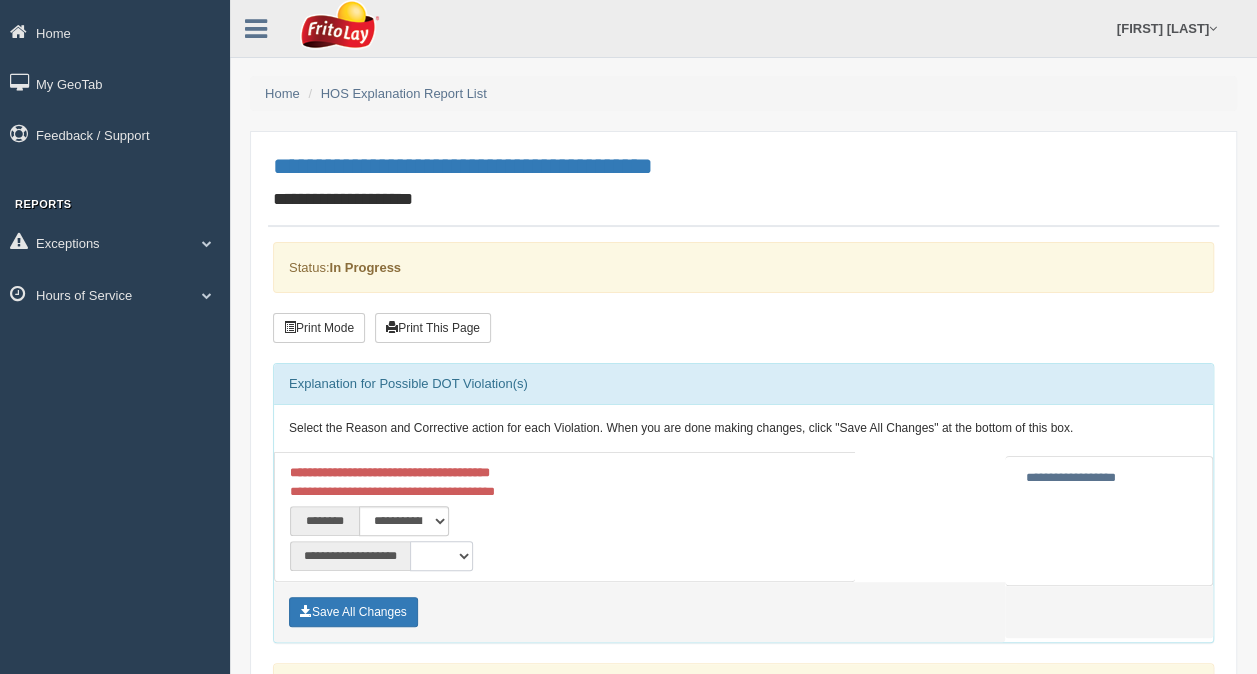 click on "**********" at bounding box center (441, 556) 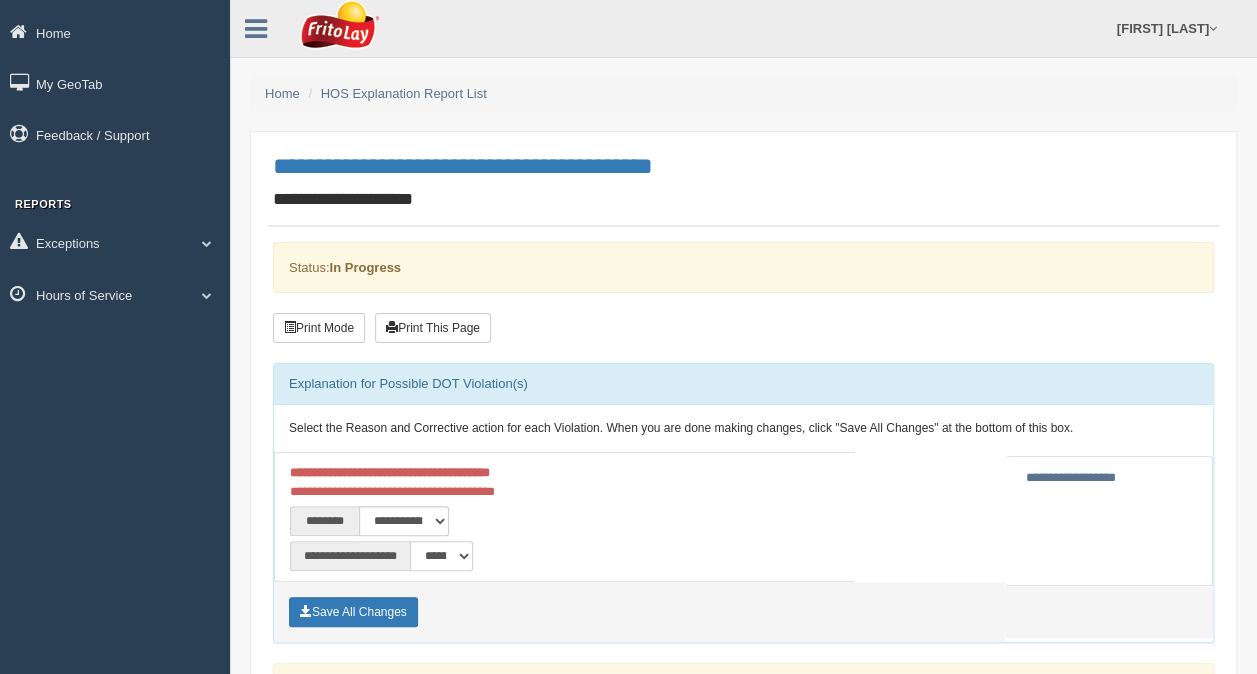 click on "**********" at bounding box center (441, 556) 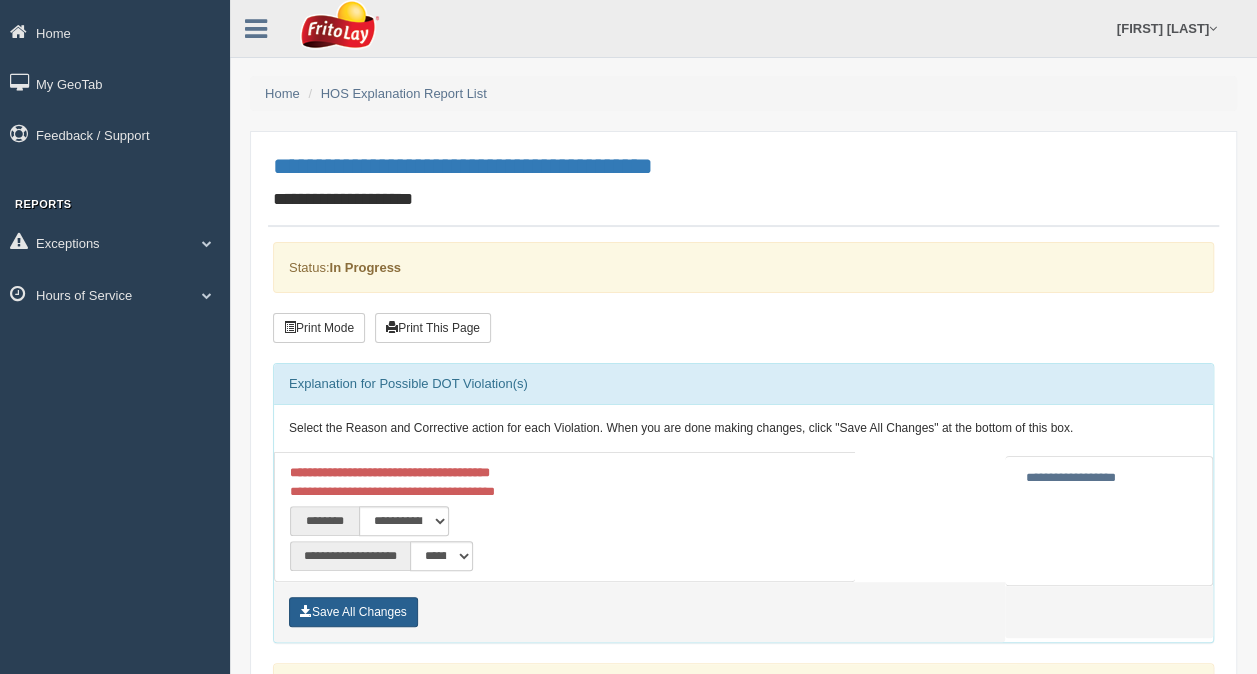 click on "Save All Changes" at bounding box center (353, 612) 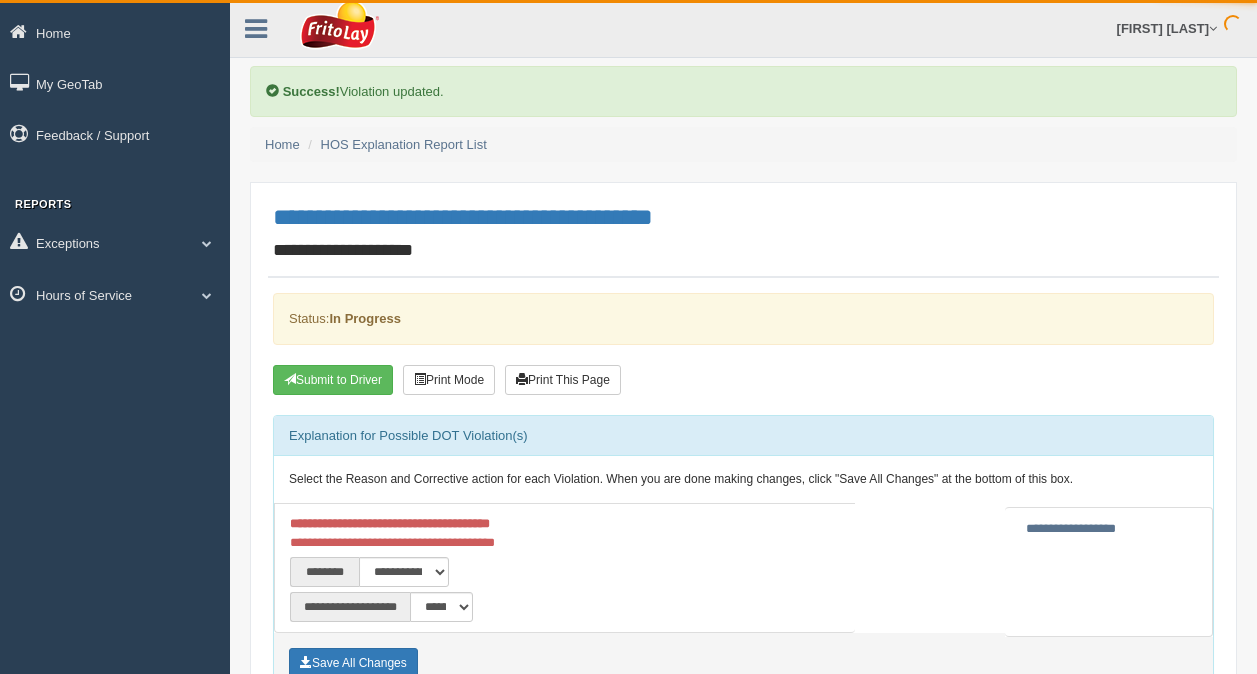 scroll, scrollTop: 0, scrollLeft: 0, axis: both 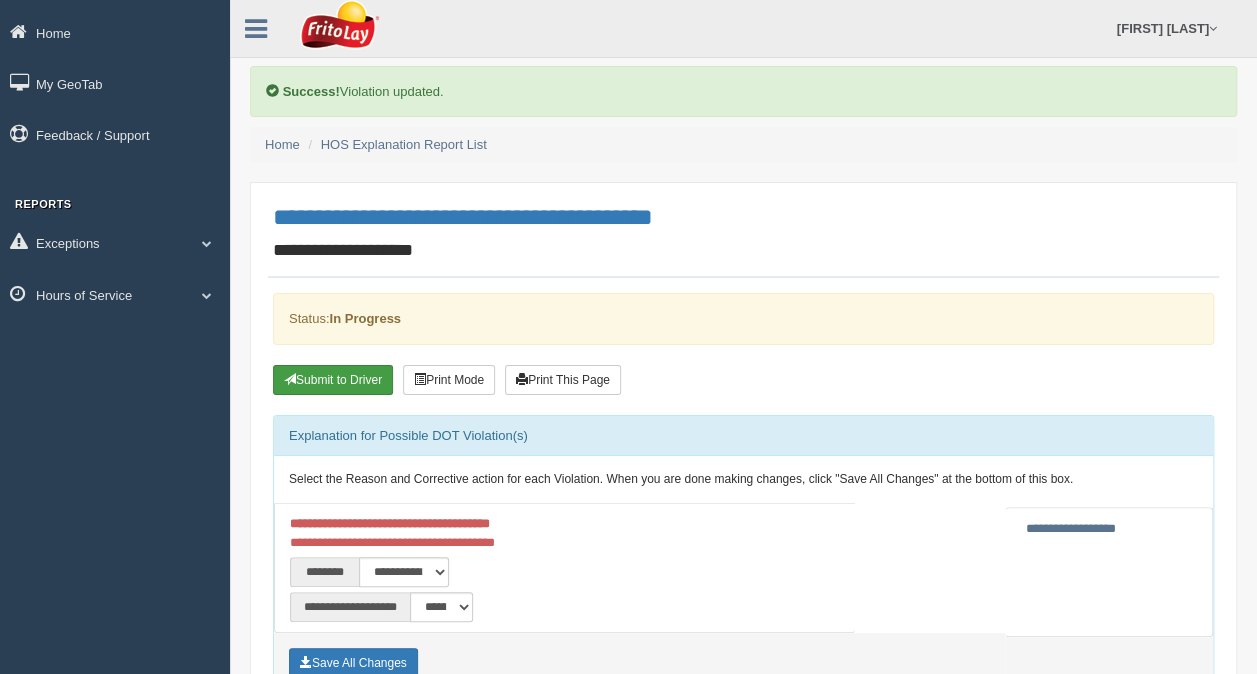 click on "Submit to Driver" at bounding box center (333, 380) 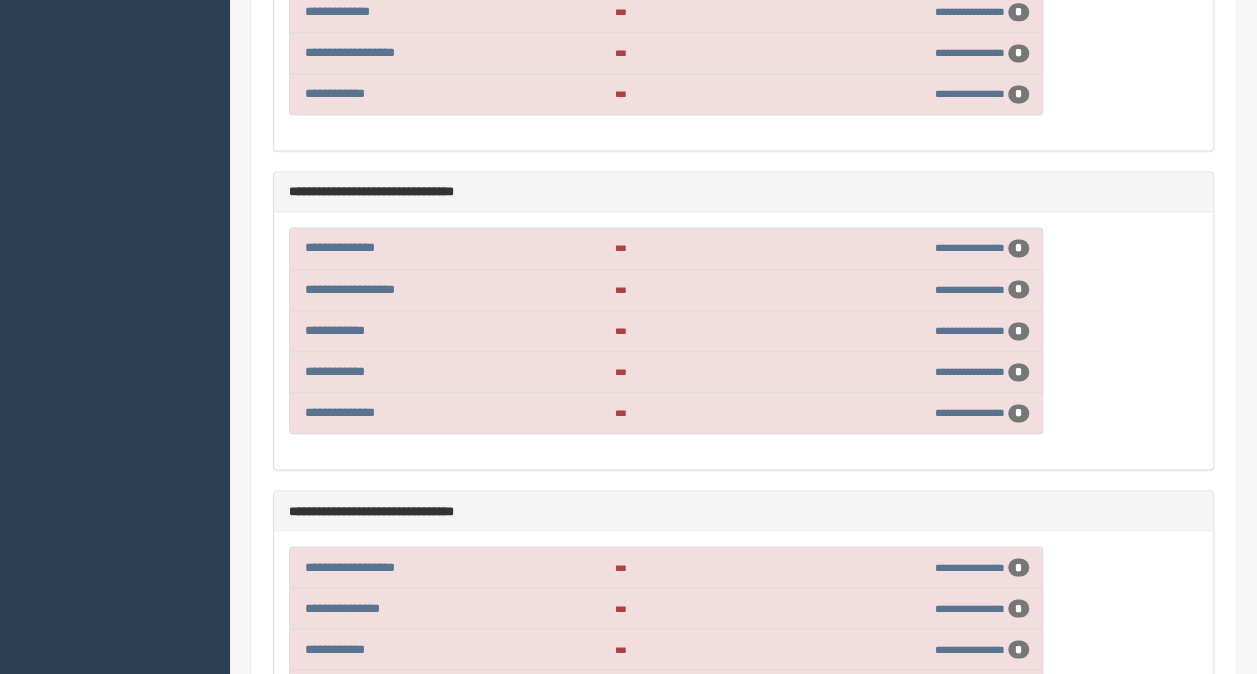 scroll, scrollTop: 1600, scrollLeft: 0, axis: vertical 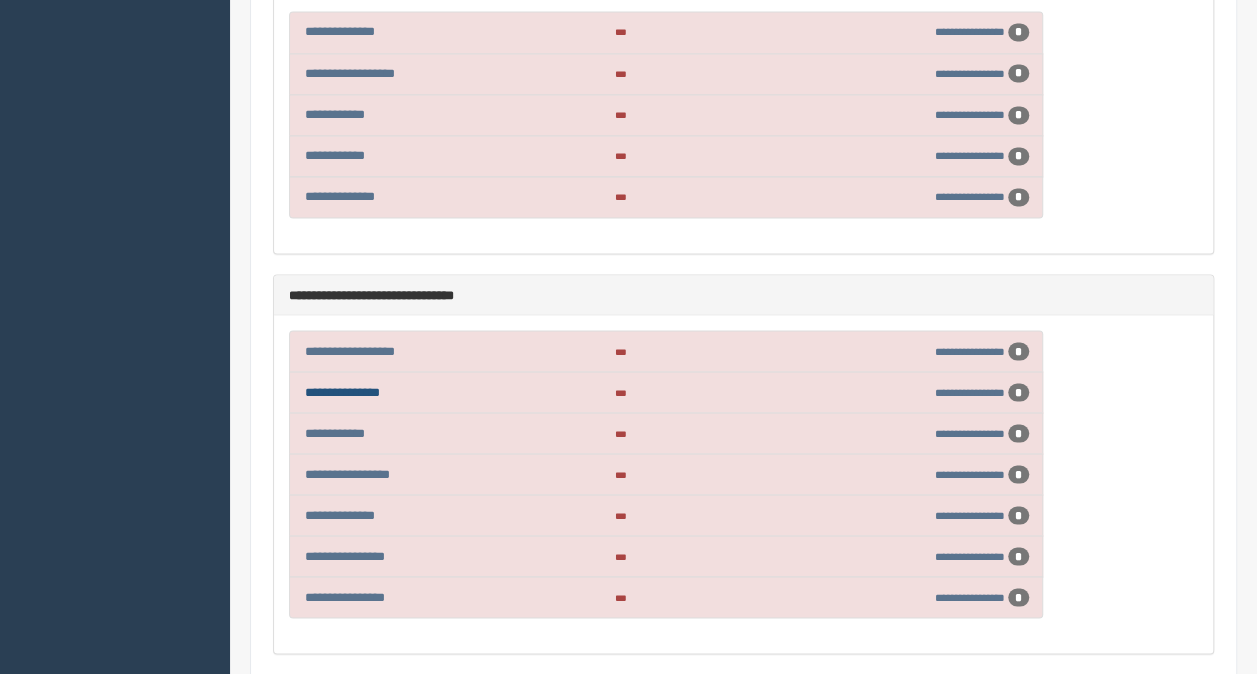 click on "**********" at bounding box center (342, 391) 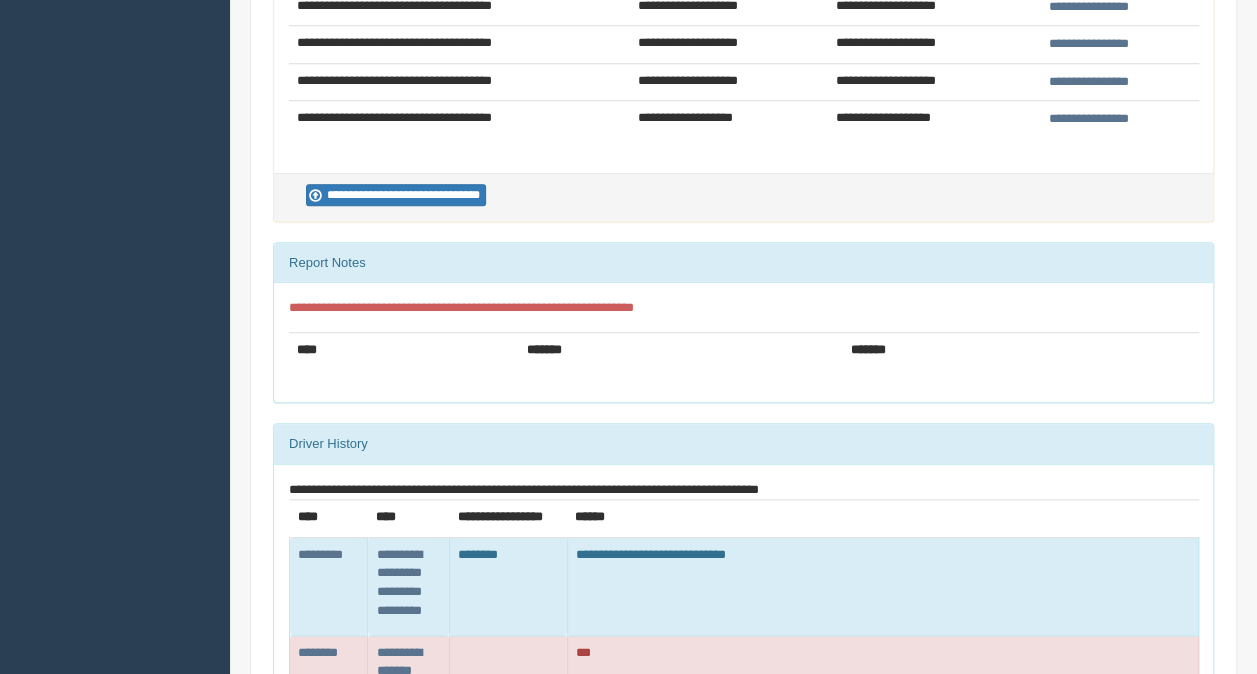scroll, scrollTop: 1000, scrollLeft: 0, axis: vertical 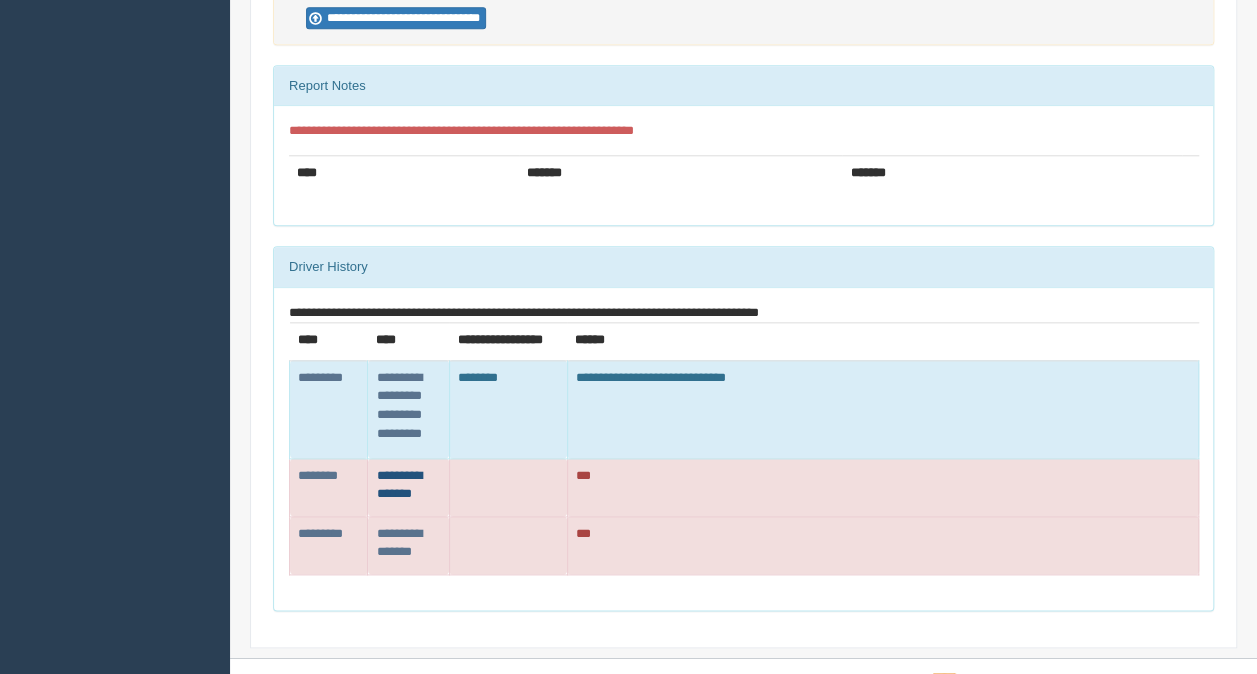 click on "**********" at bounding box center (318, 475) 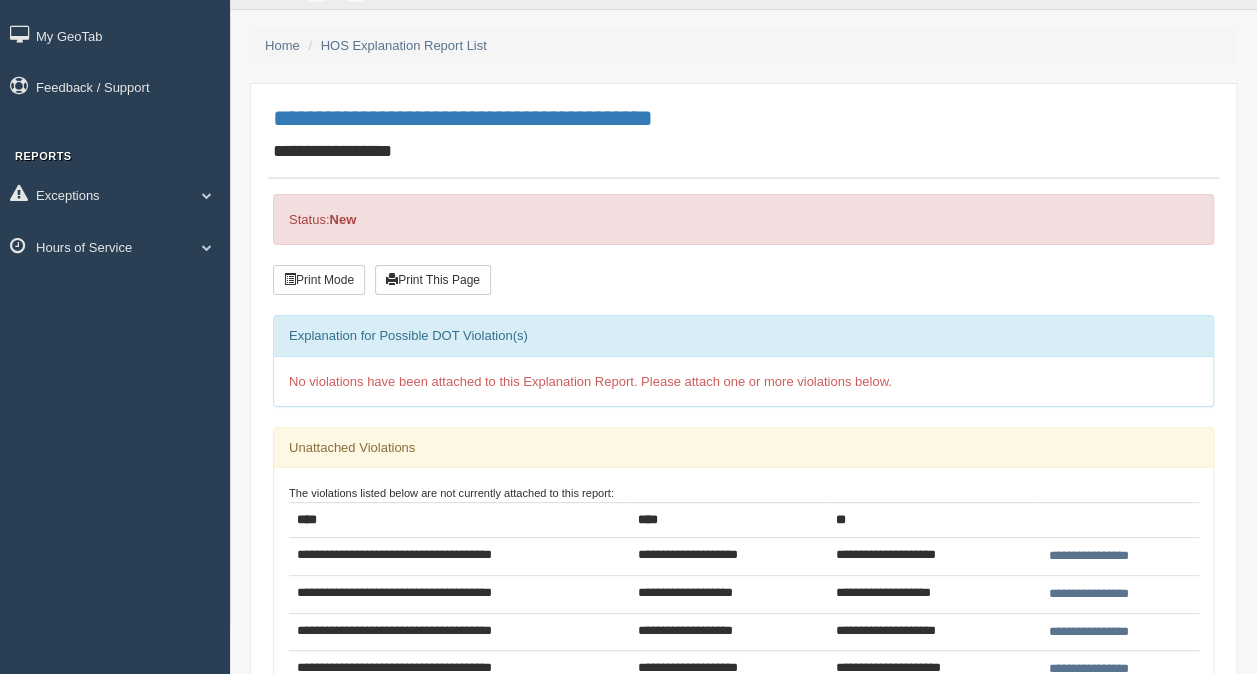 scroll, scrollTop: 0, scrollLeft: 0, axis: both 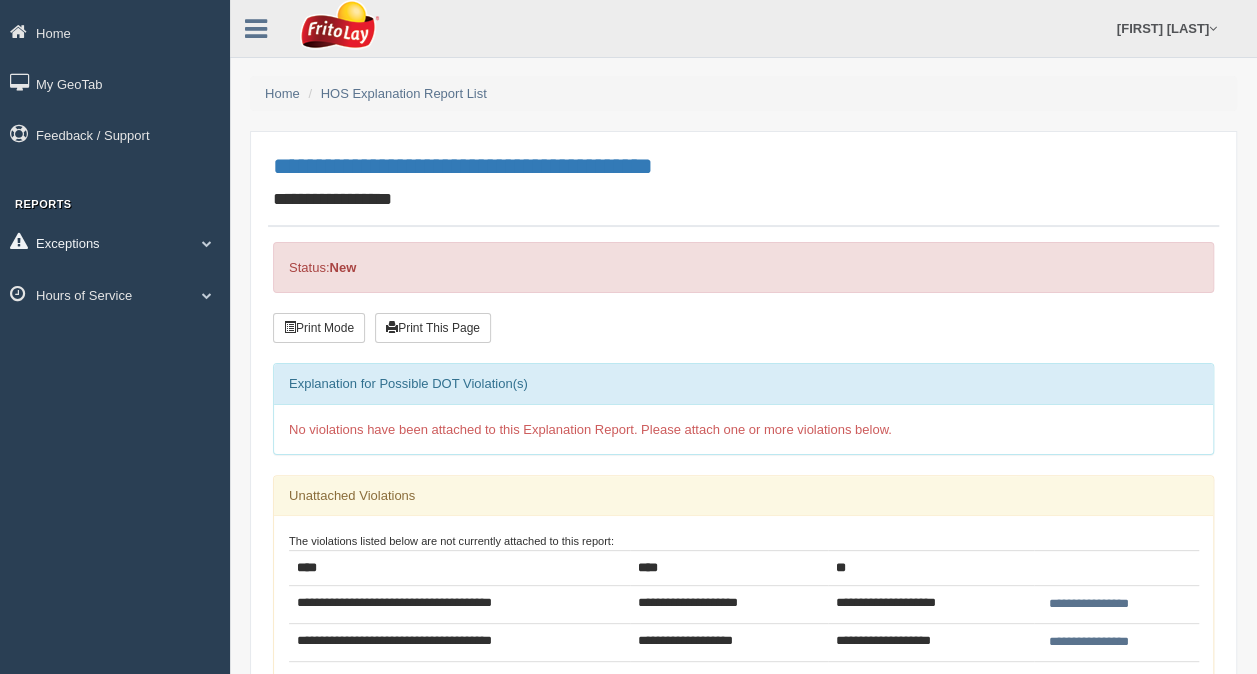 click on "Exceptions" at bounding box center (115, 32) 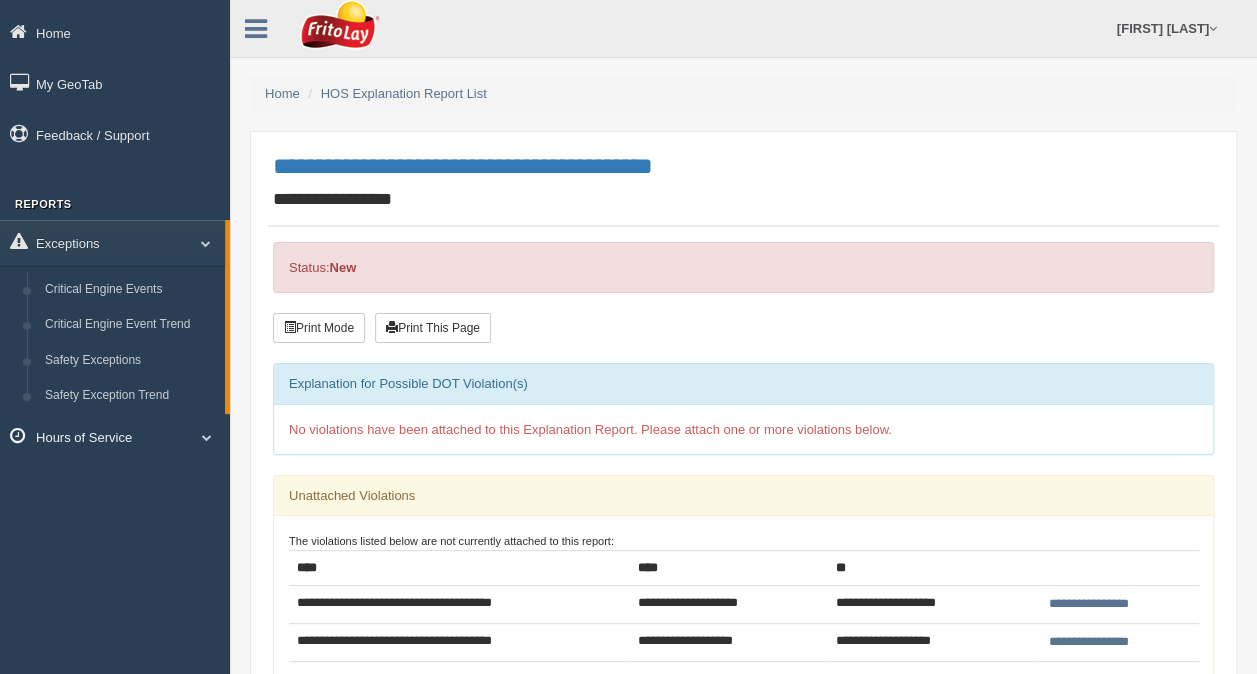 click on "Hours of Service" at bounding box center (115, 32) 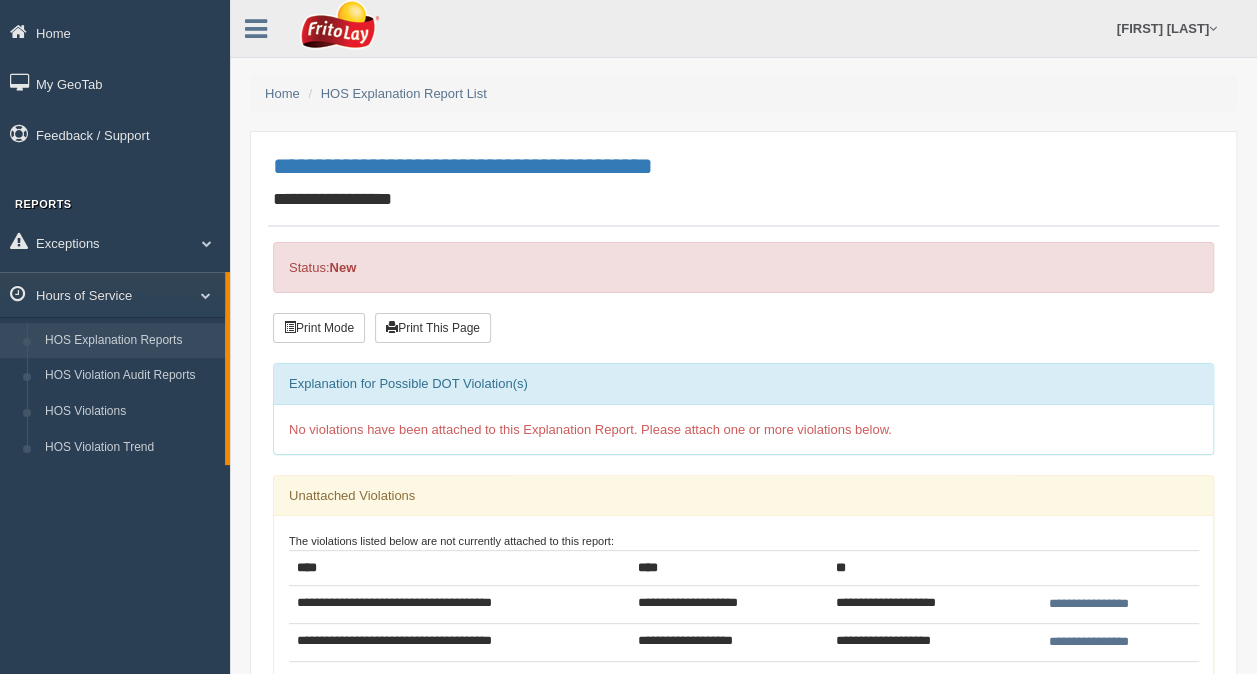 click on "HOS Explanation Reports" at bounding box center [130, 341] 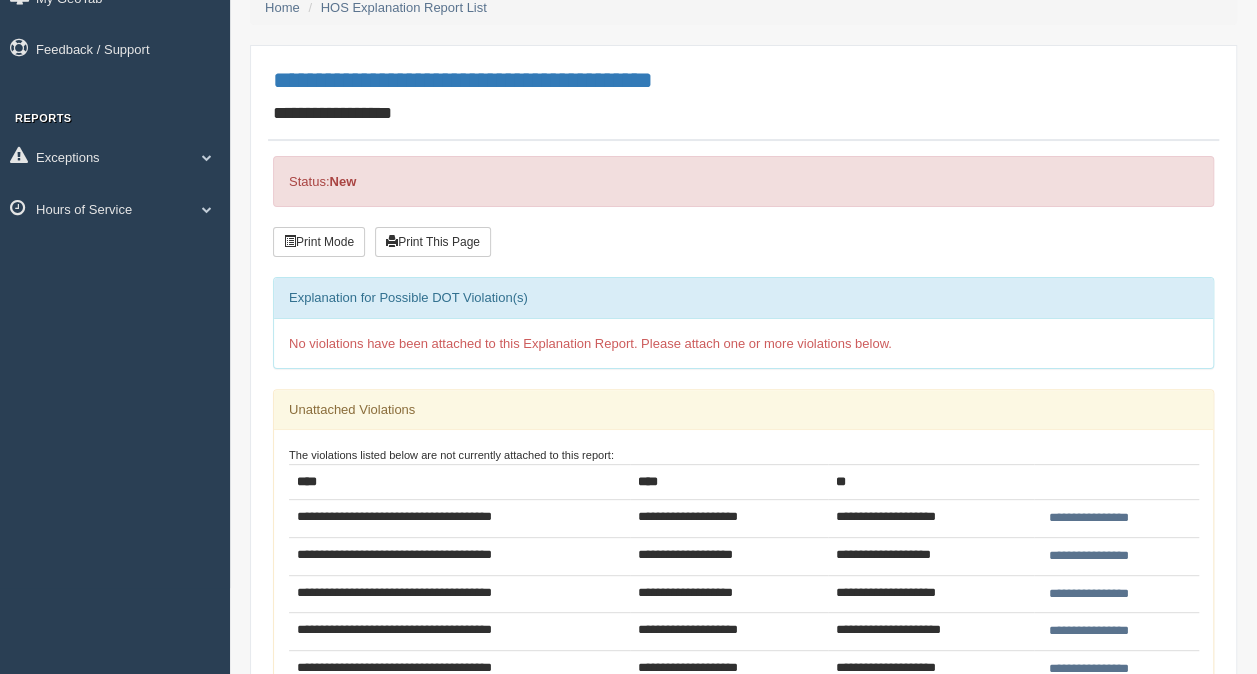 scroll, scrollTop: 0, scrollLeft: 0, axis: both 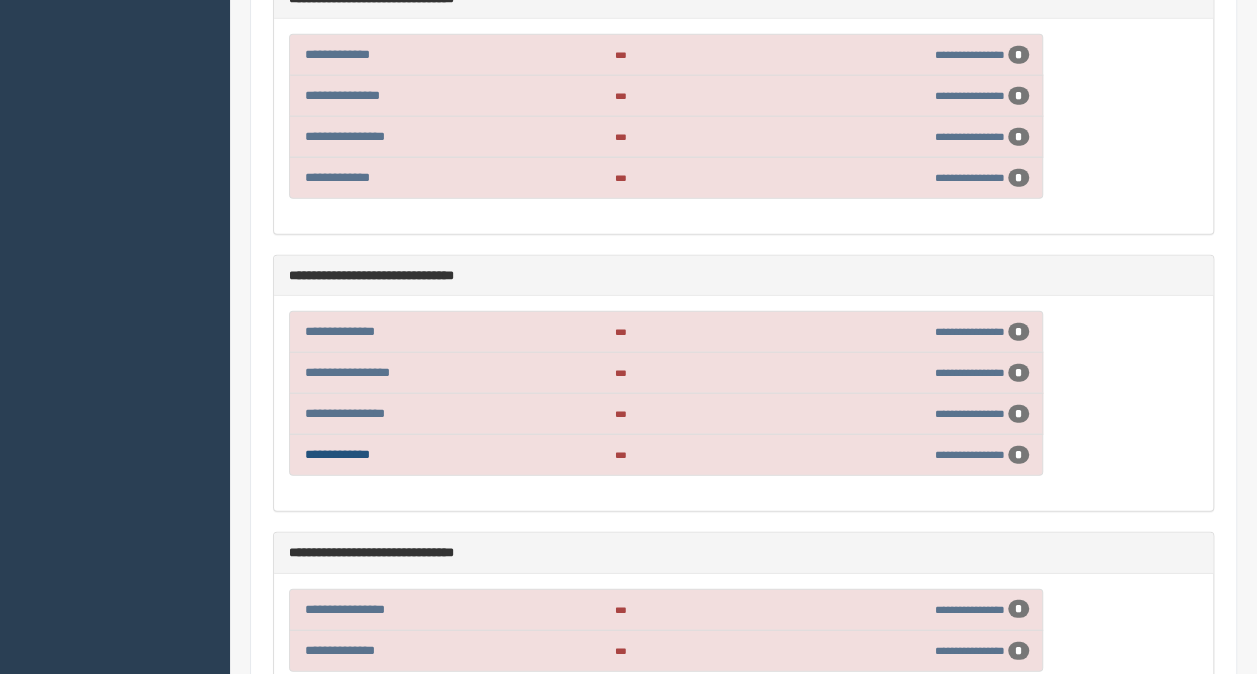 click on "**********" at bounding box center [337, 454] 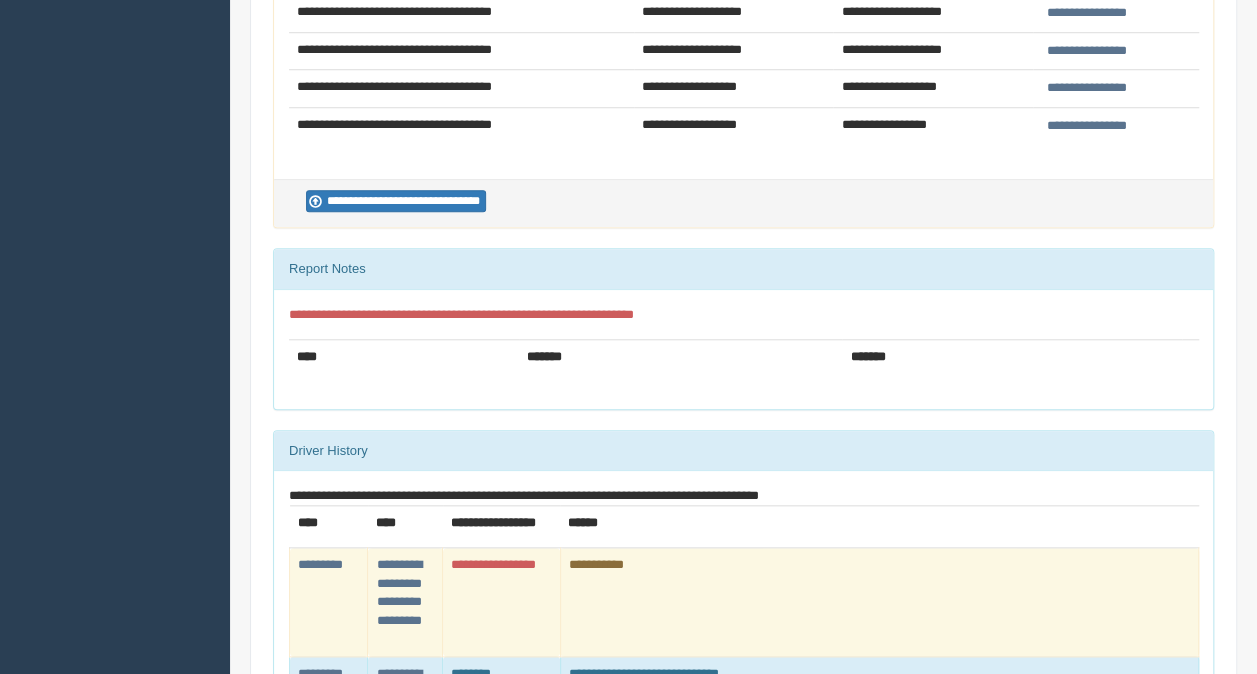 scroll, scrollTop: 900, scrollLeft: 0, axis: vertical 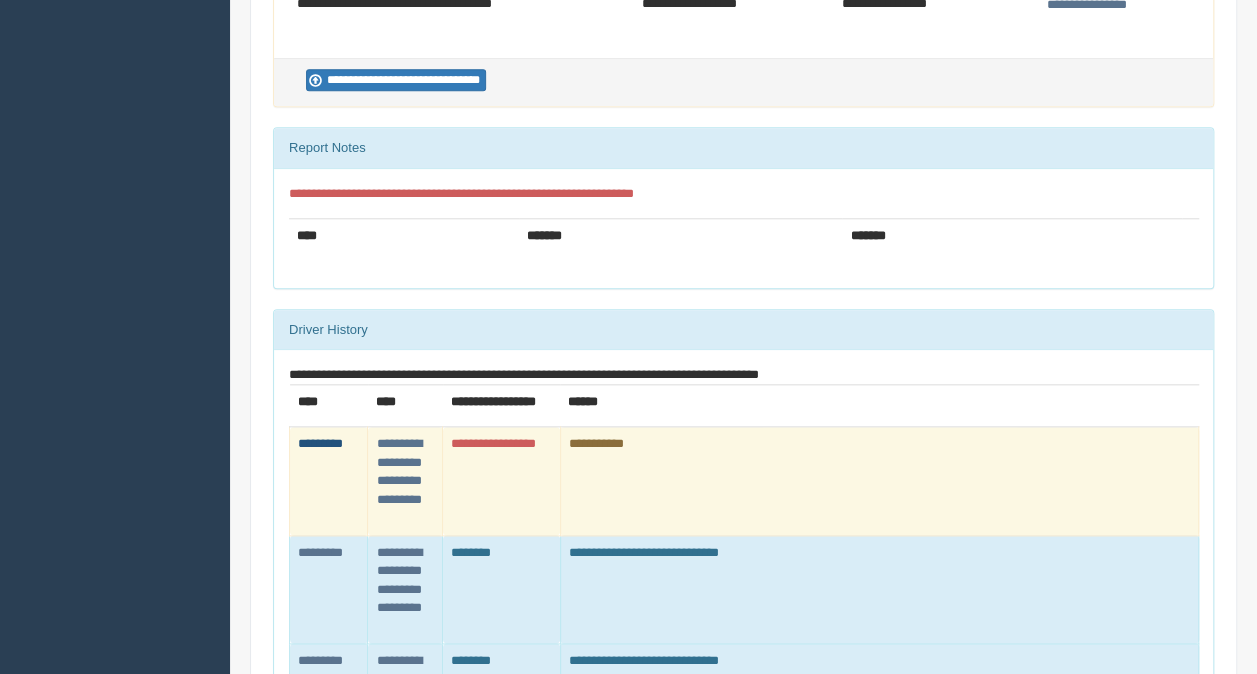 click on "*********" at bounding box center (320, 443) 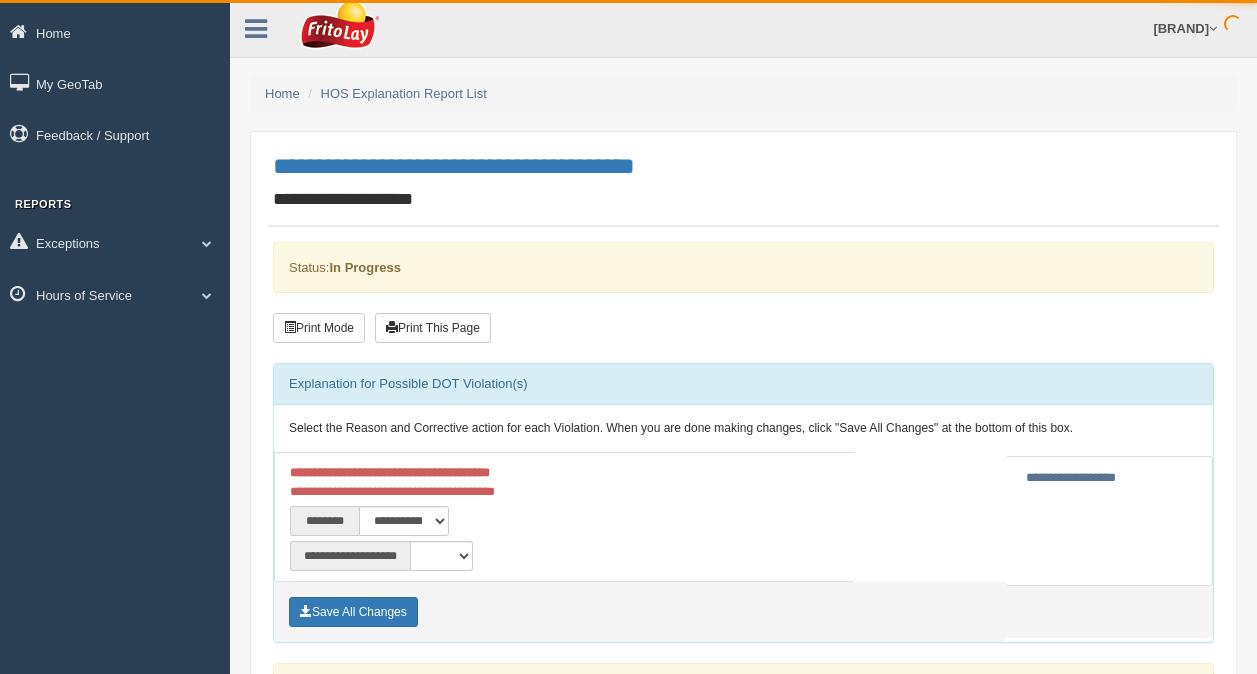 scroll, scrollTop: 0, scrollLeft: 0, axis: both 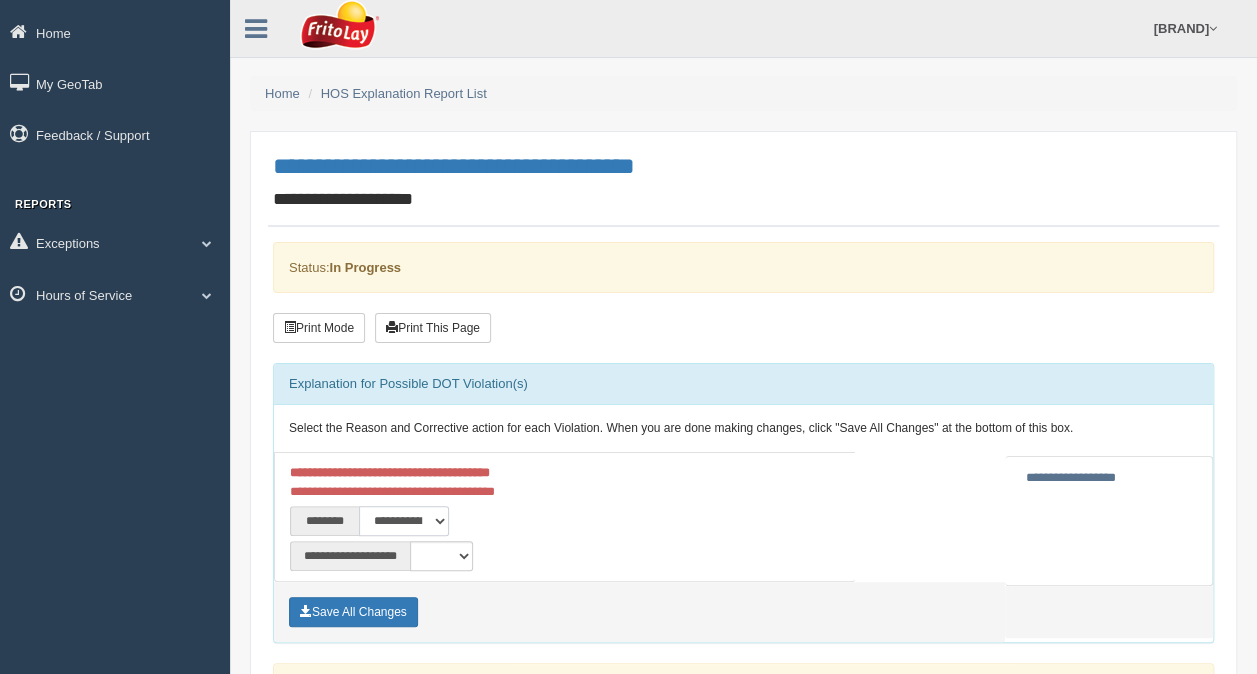 click on "**********" at bounding box center [404, 521] 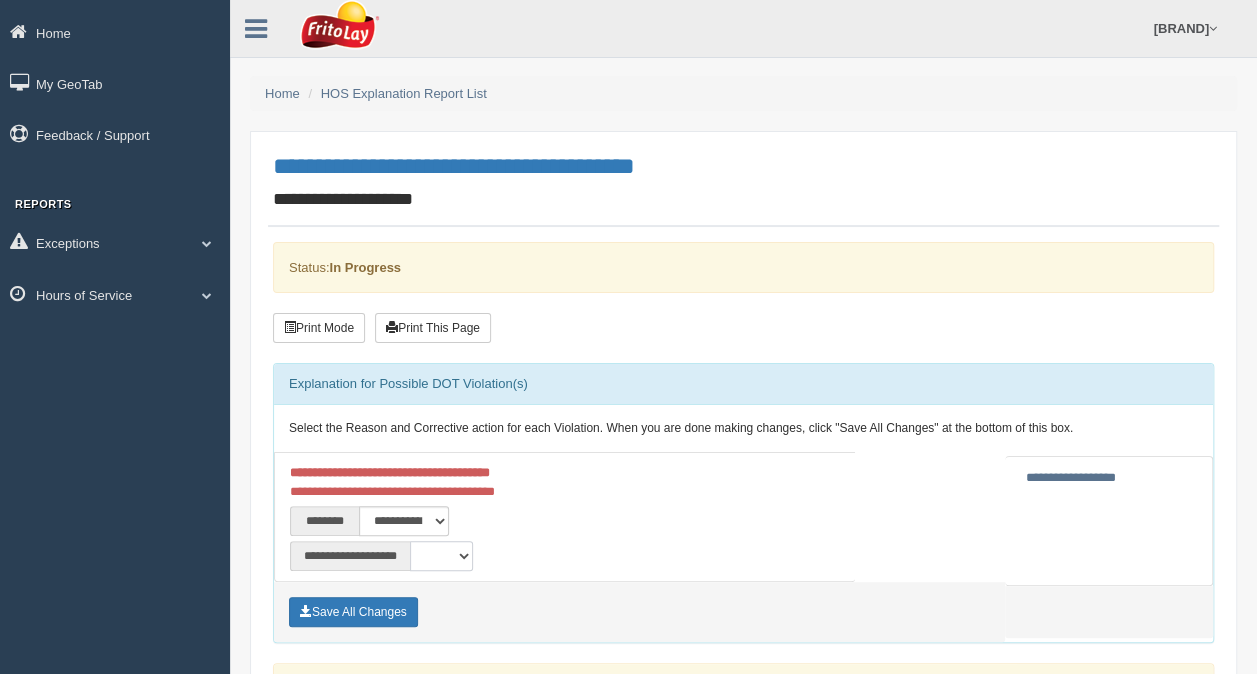 click on "**********" at bounding box center (441, 556) 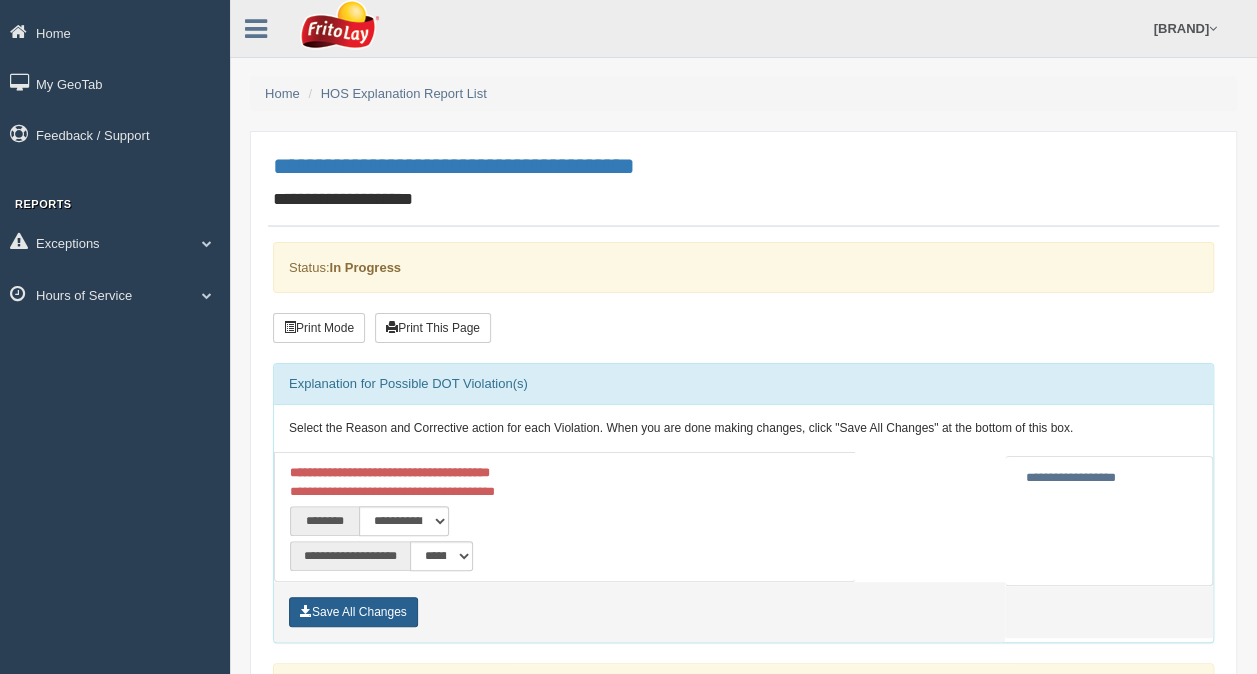 click on "Save All Changes" at bounding box center [353, 612] 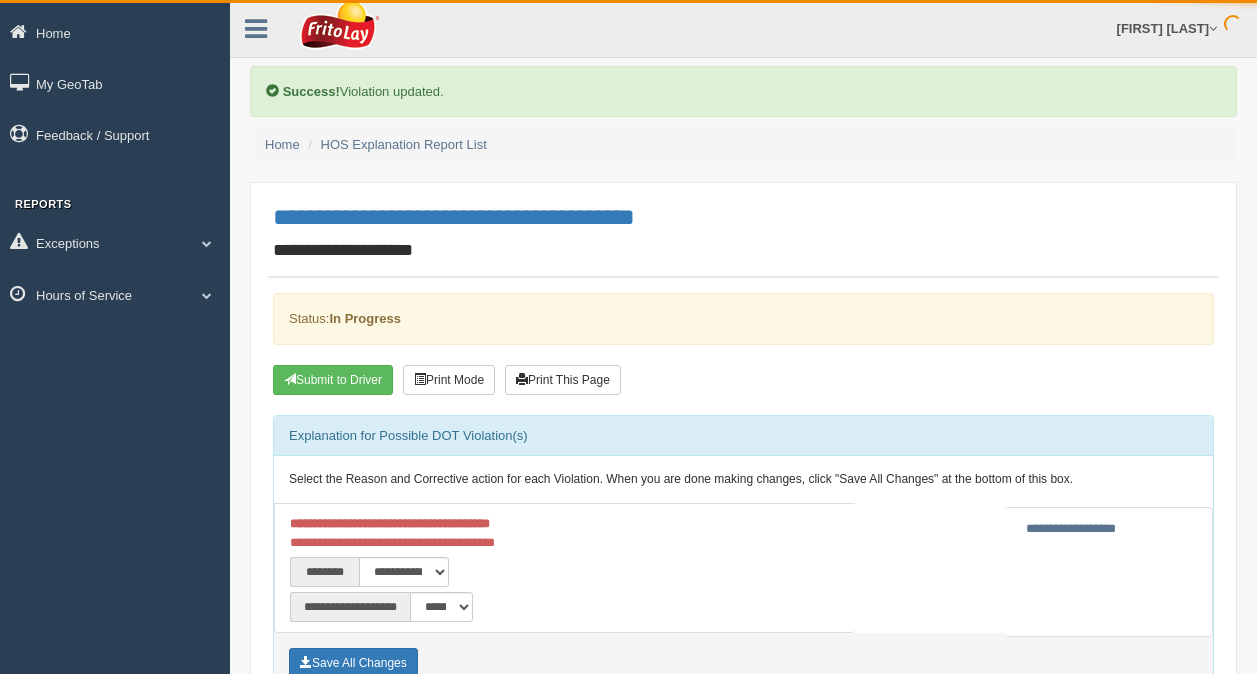 scroll, scrollTop: 0, scrollLeft: 0, axis: both 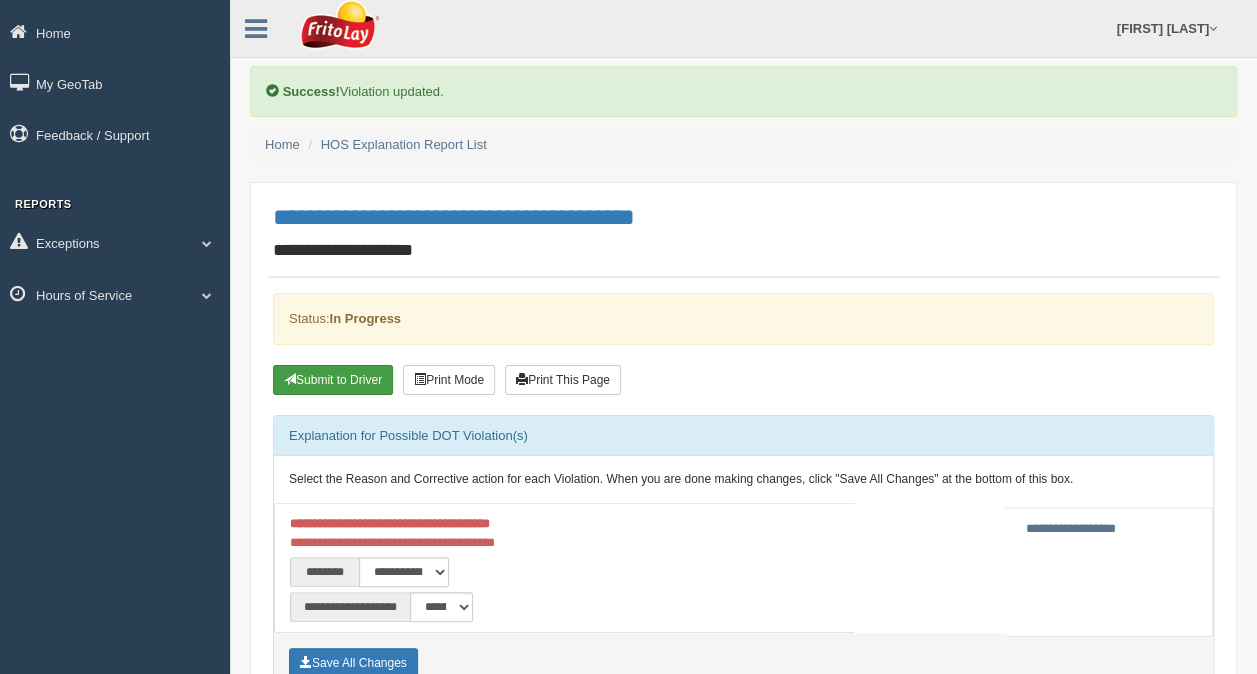click on "Submit to Driver" at bounding box center [333, 380] 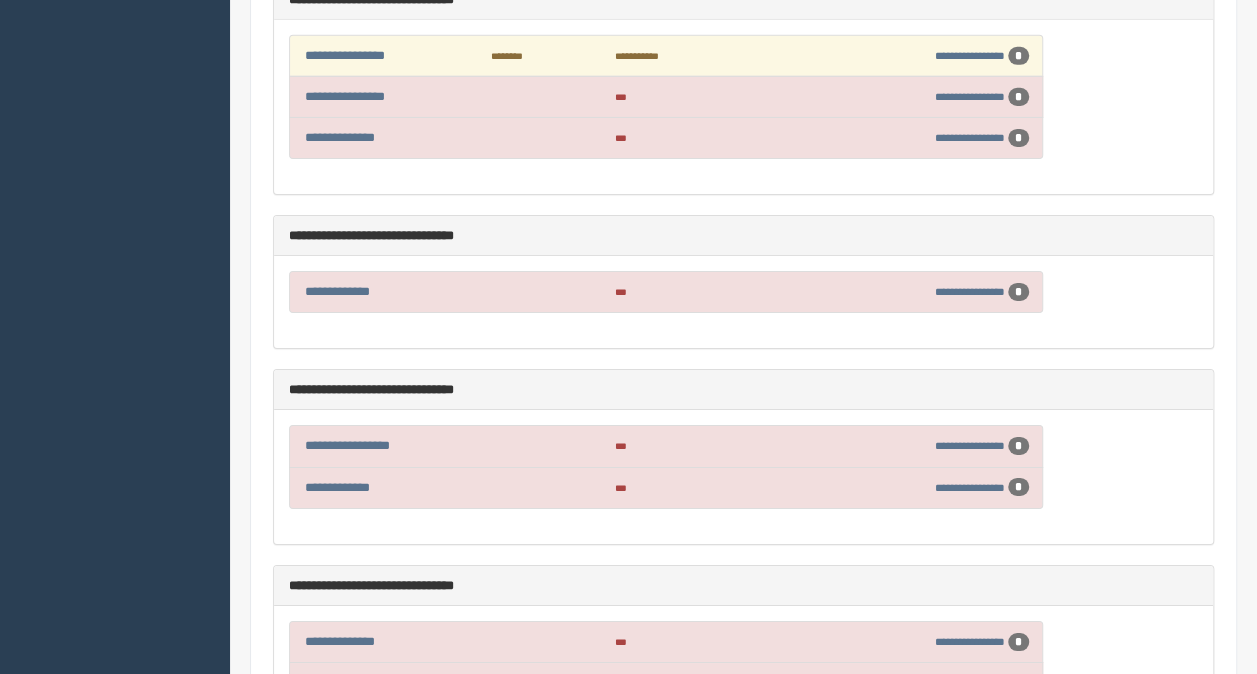 scroll, scrollTop: 2900, scrollLeft: 0, axis: vertical 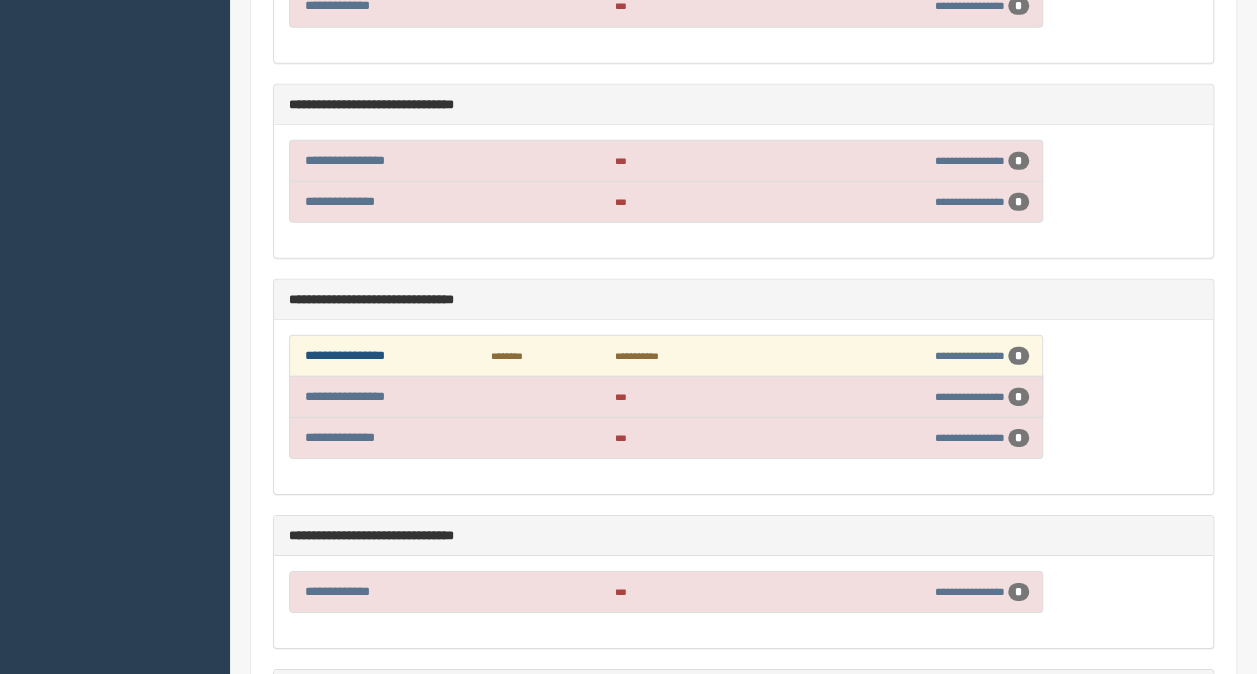 click on "**********" at bounding box center [345, 355] 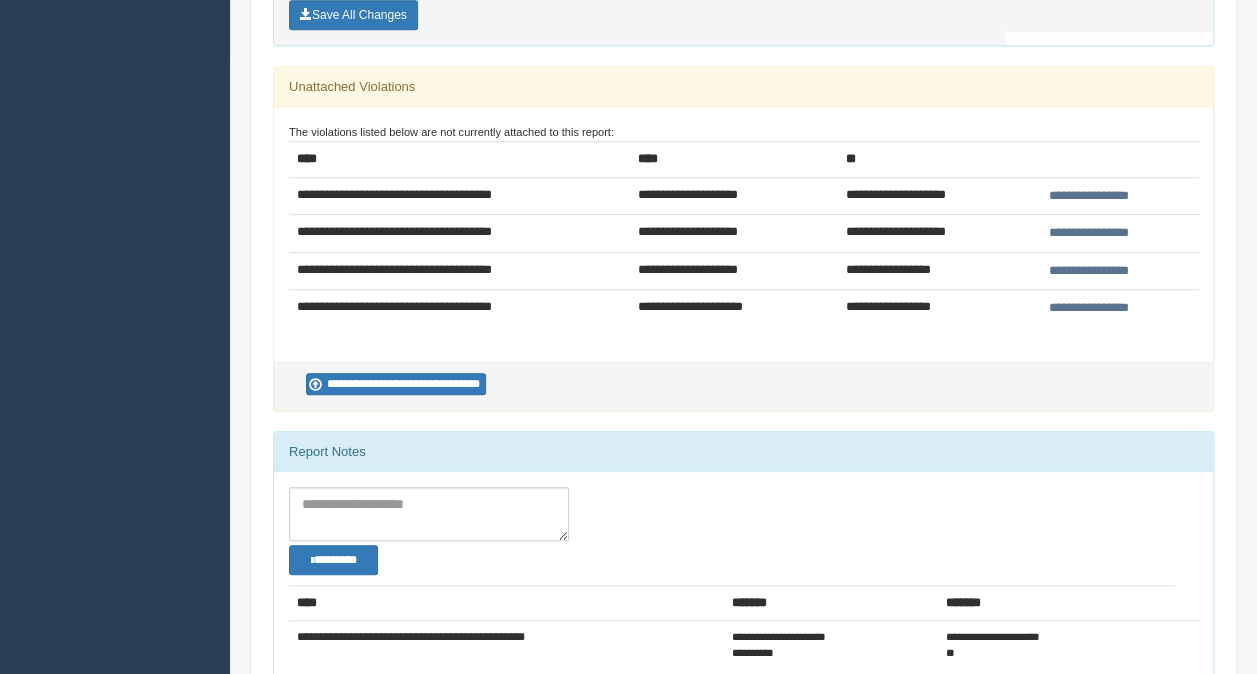 scroll, scrollTop: 320, scrollLeft: 0, axis: vertical 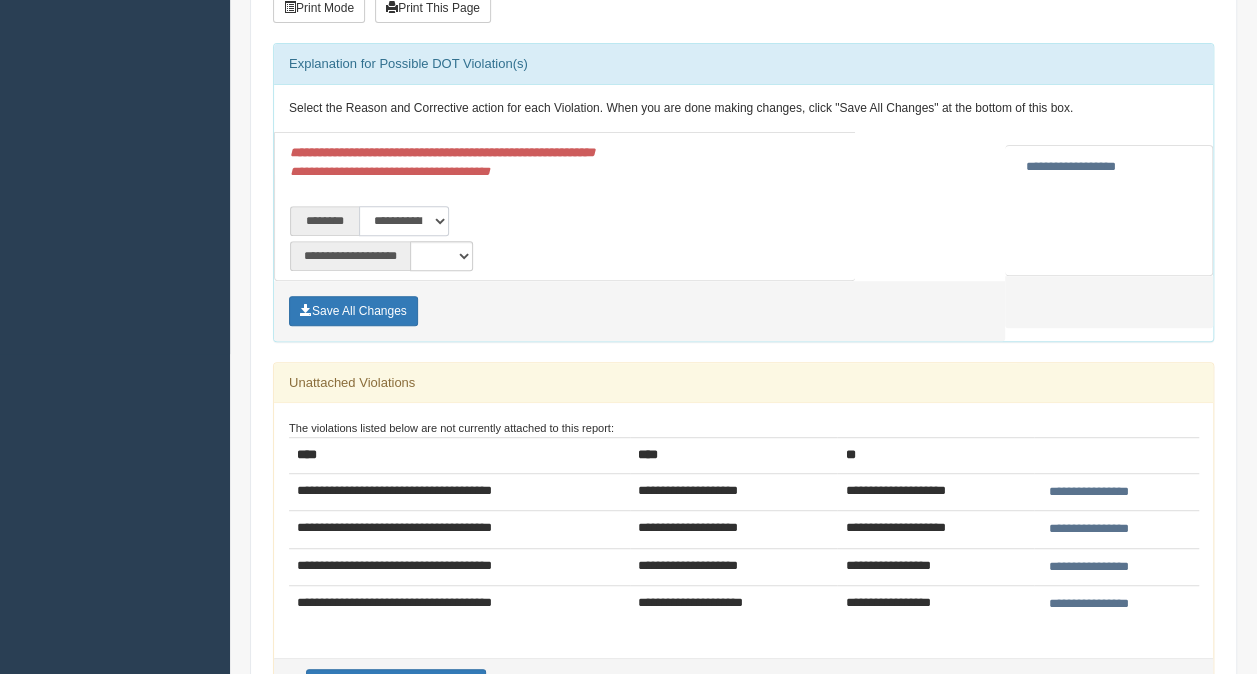 click on "**********" at bounding box center (404, 221) 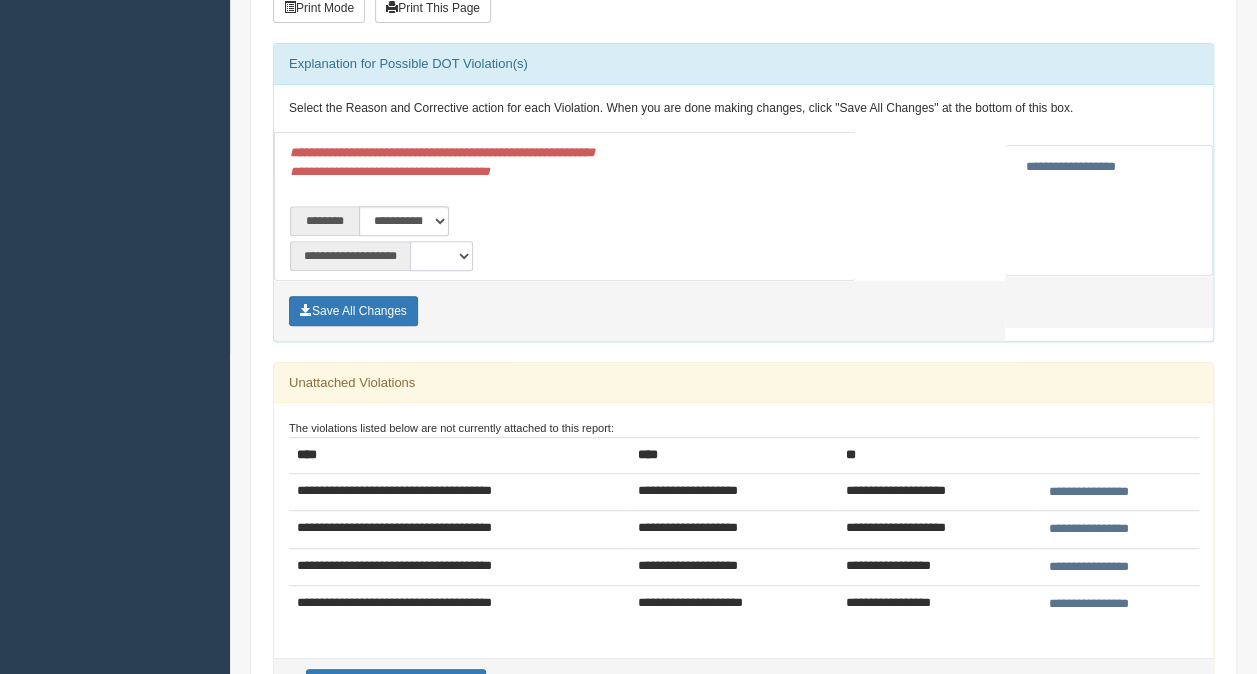 click on "**********" at bounding box center [441, 256] 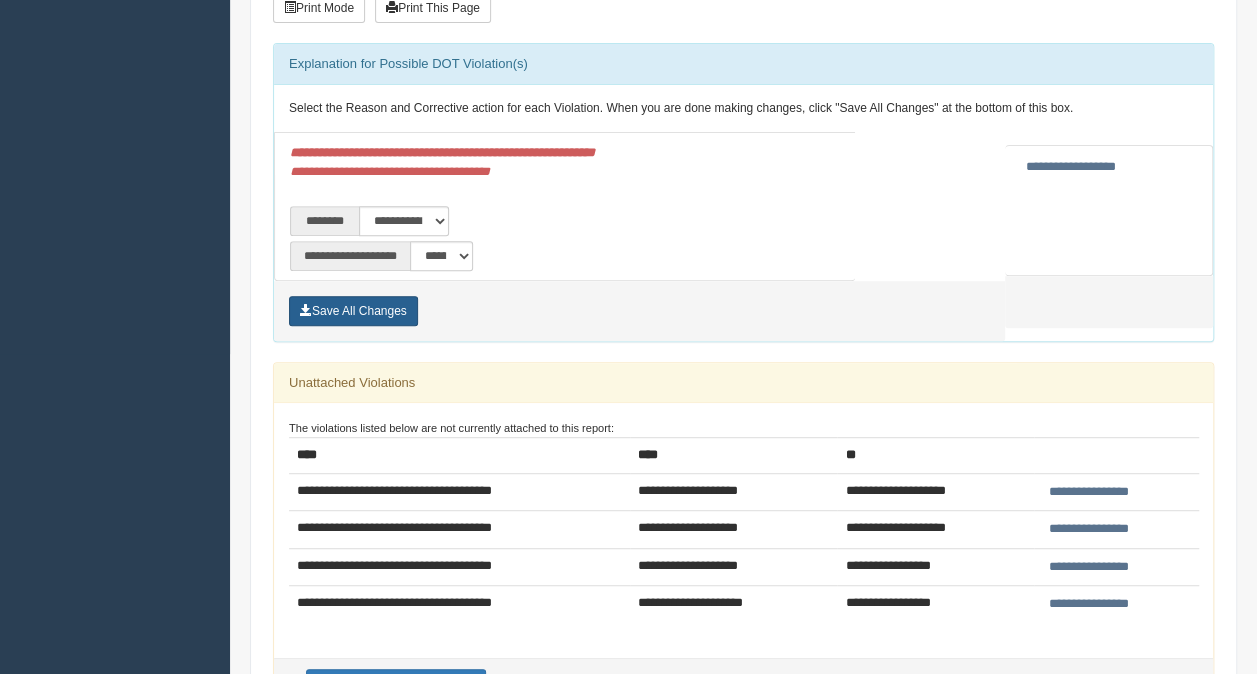 click on "Save All Changes" at bounding box center (353, 311) 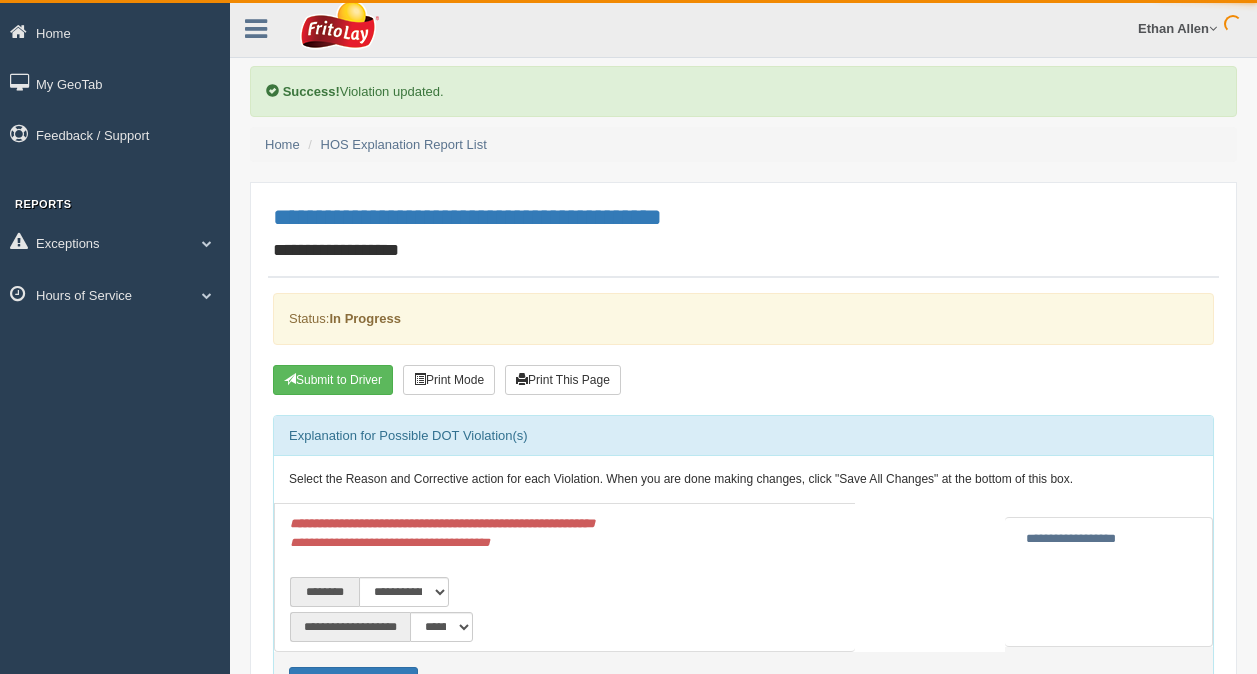 scroll, scrollTop: 0, scrollLeft: 0, axis: both 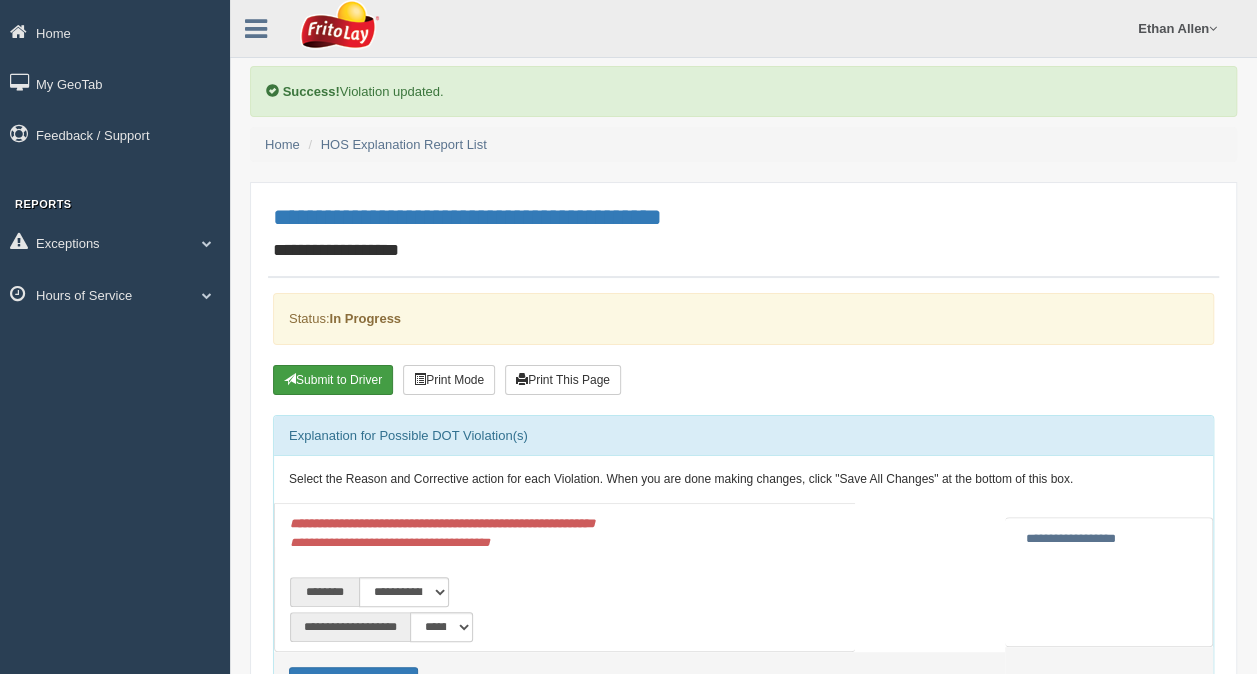 click on "Submit to Driver" at bounding box center [333, 380] 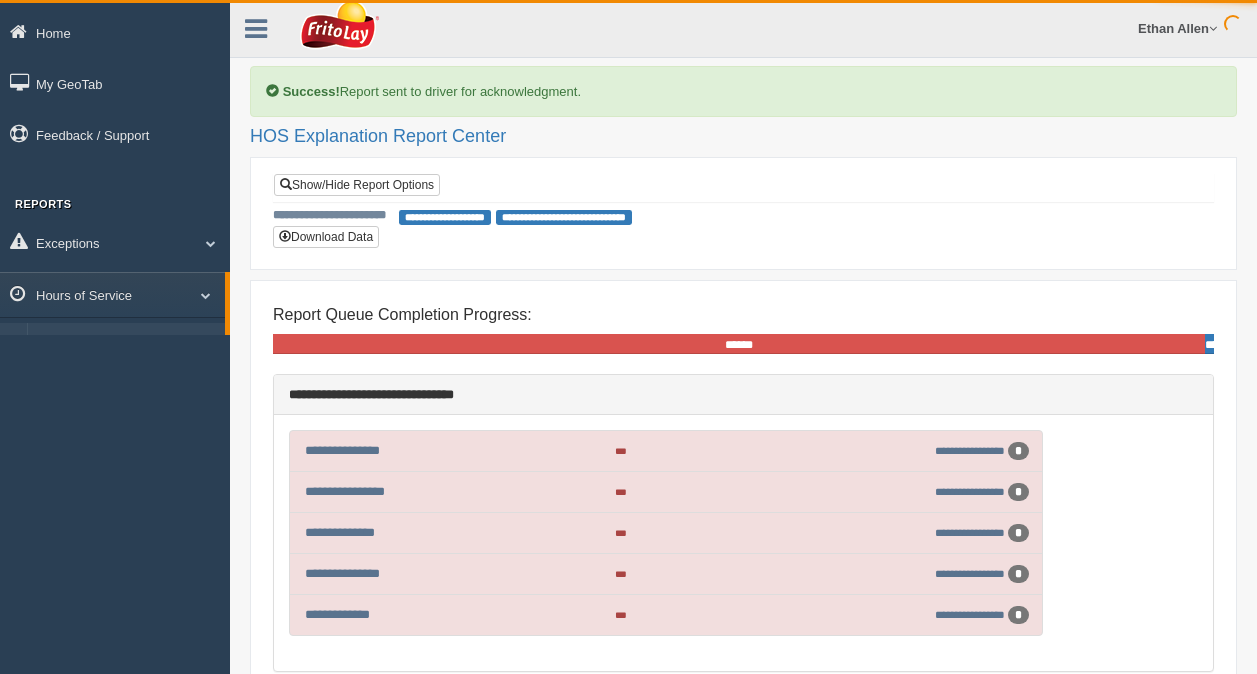 scroll, scrollTop: 0, scrollLeft: 0, axis: both 